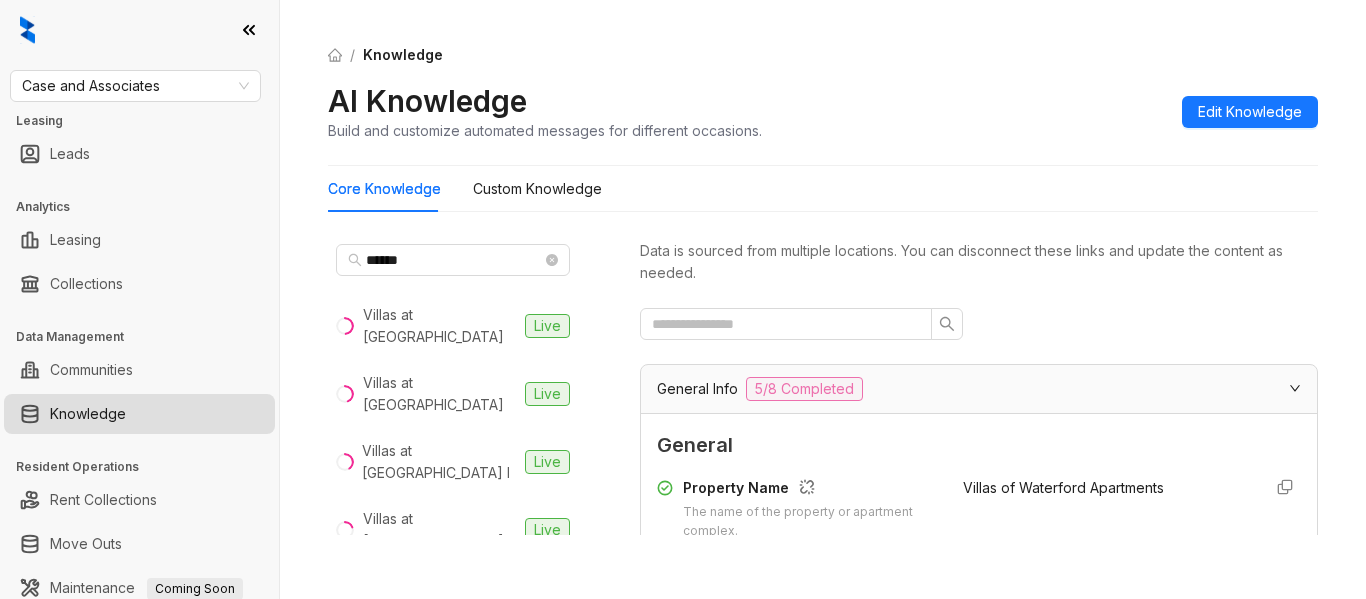 scroll, scrollTop: 0, scrollLeft: 0, axis: both 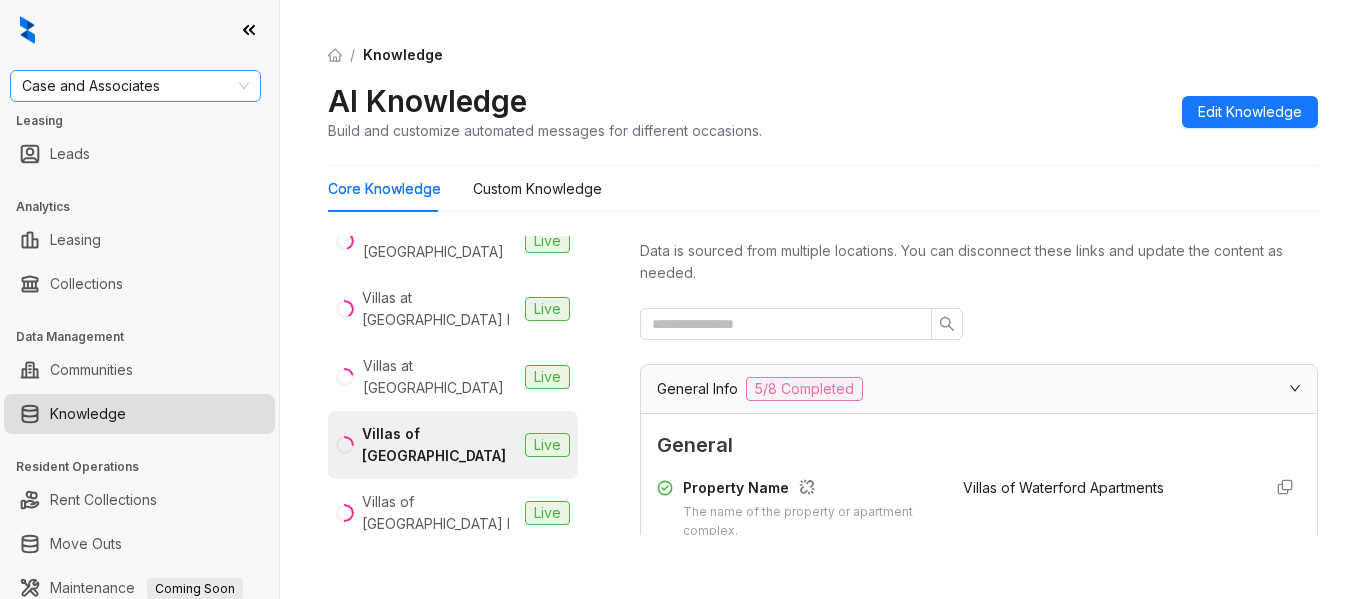 click on "Case and Associates" at bounding box center (135, 86) 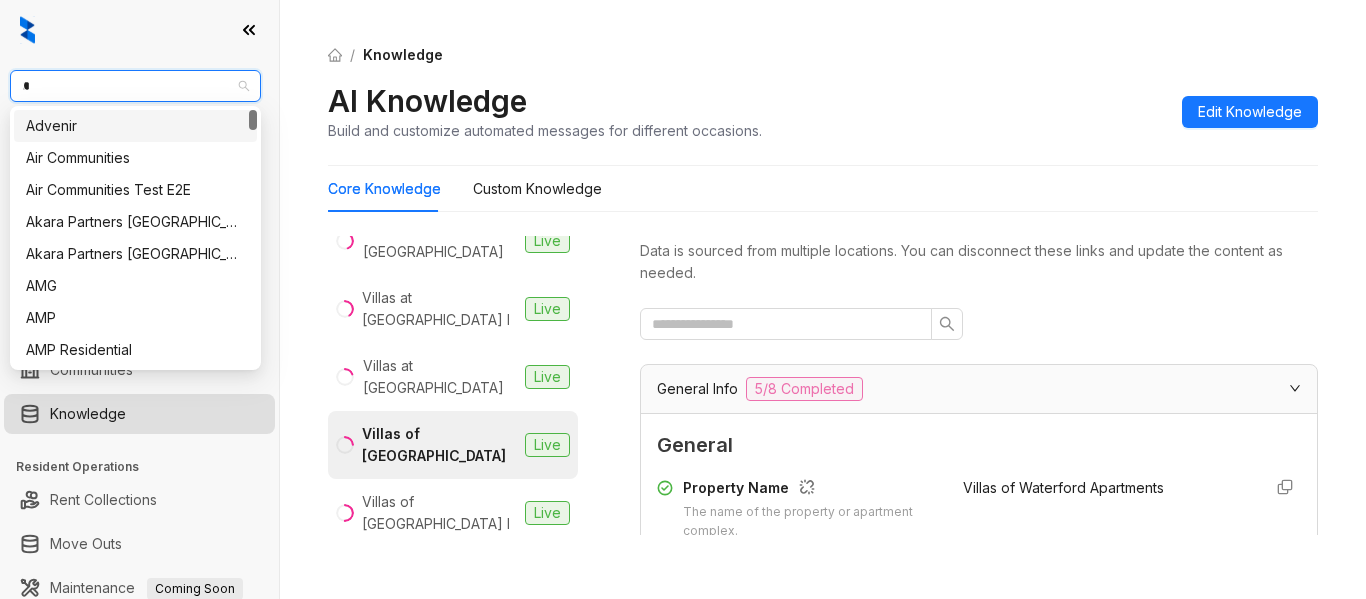 type on "**" 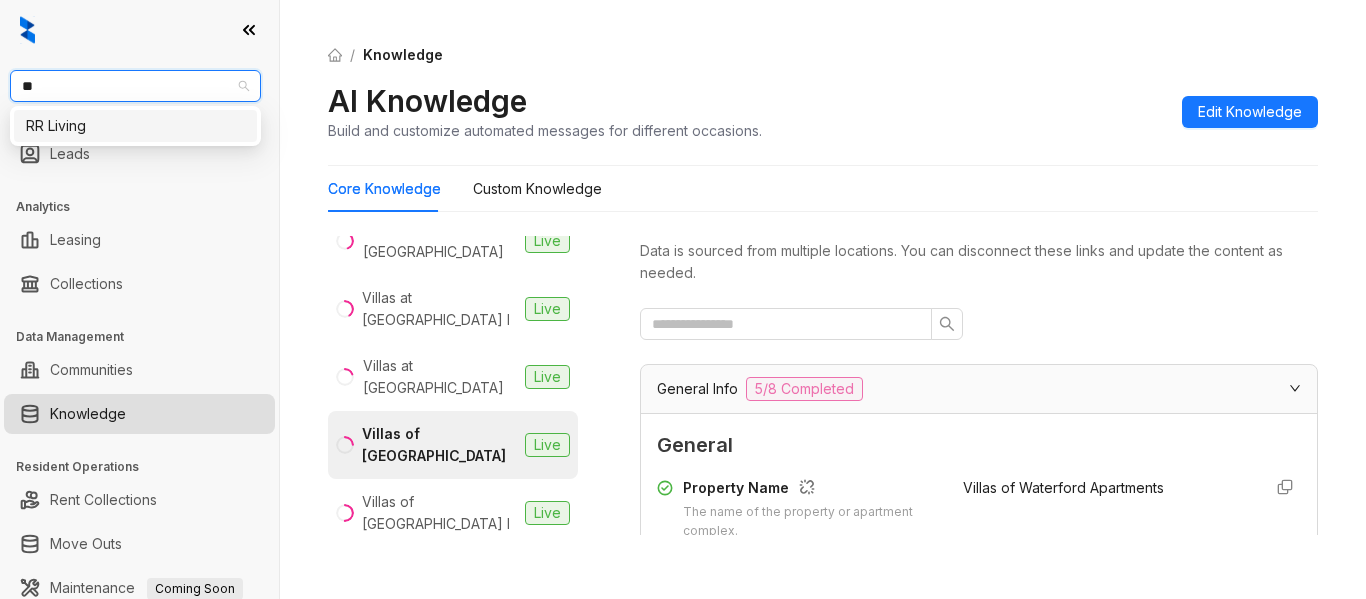 click on "RR Living" at bounding box center (135, 126) 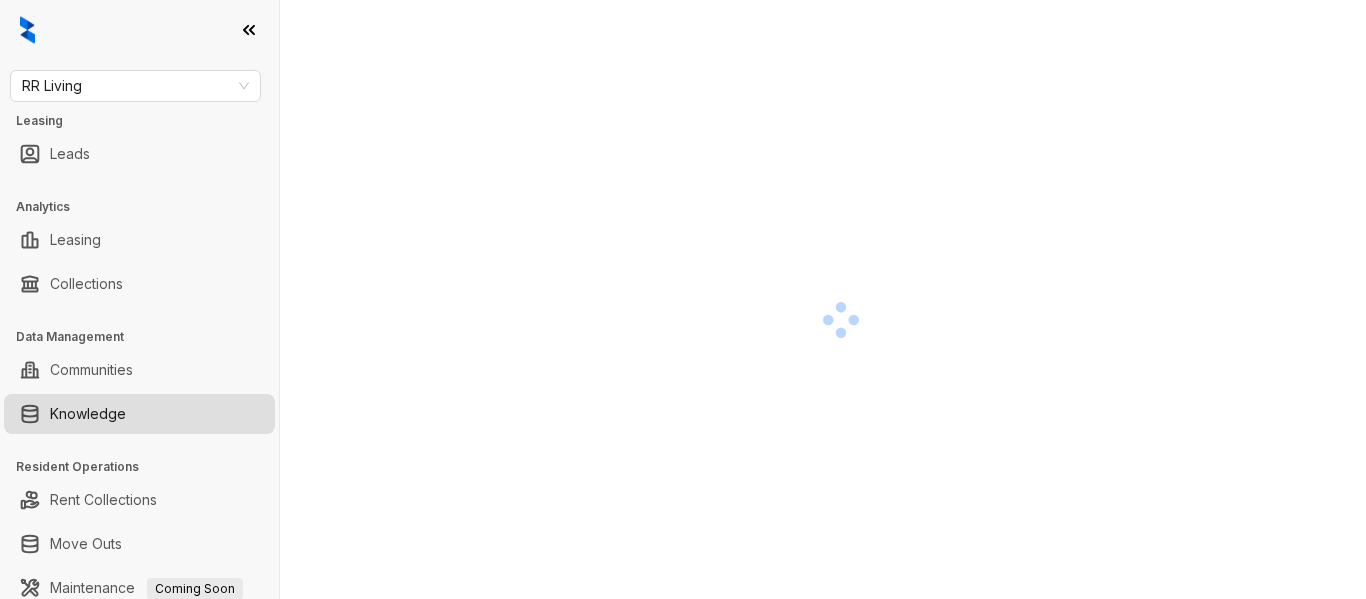 scroll, scrollTop: 0, scrollLeft: 0, axis: both 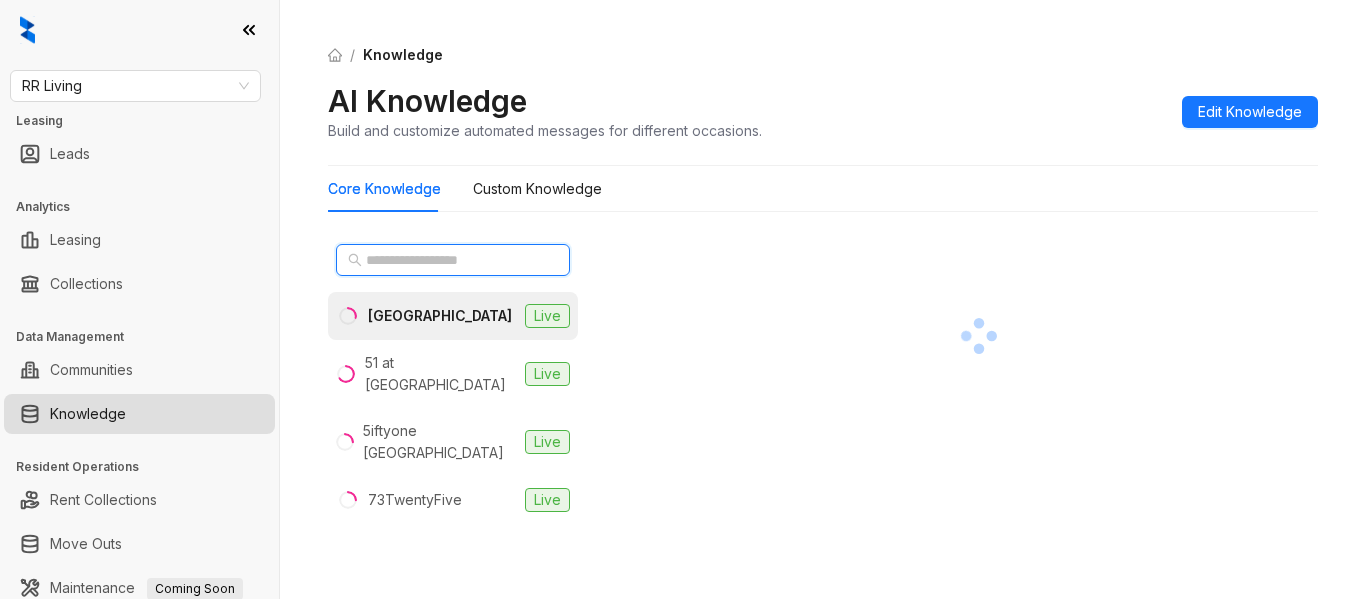 click at bounding box center [454, 260] 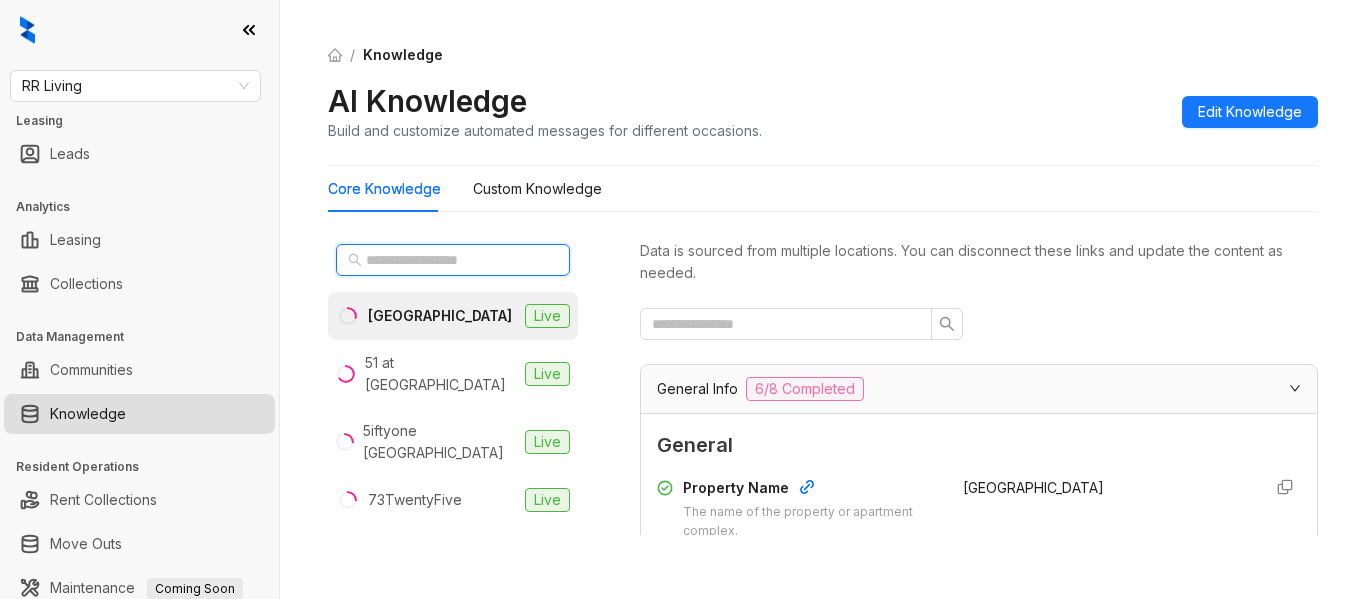 click at bounding box center (454, 260) 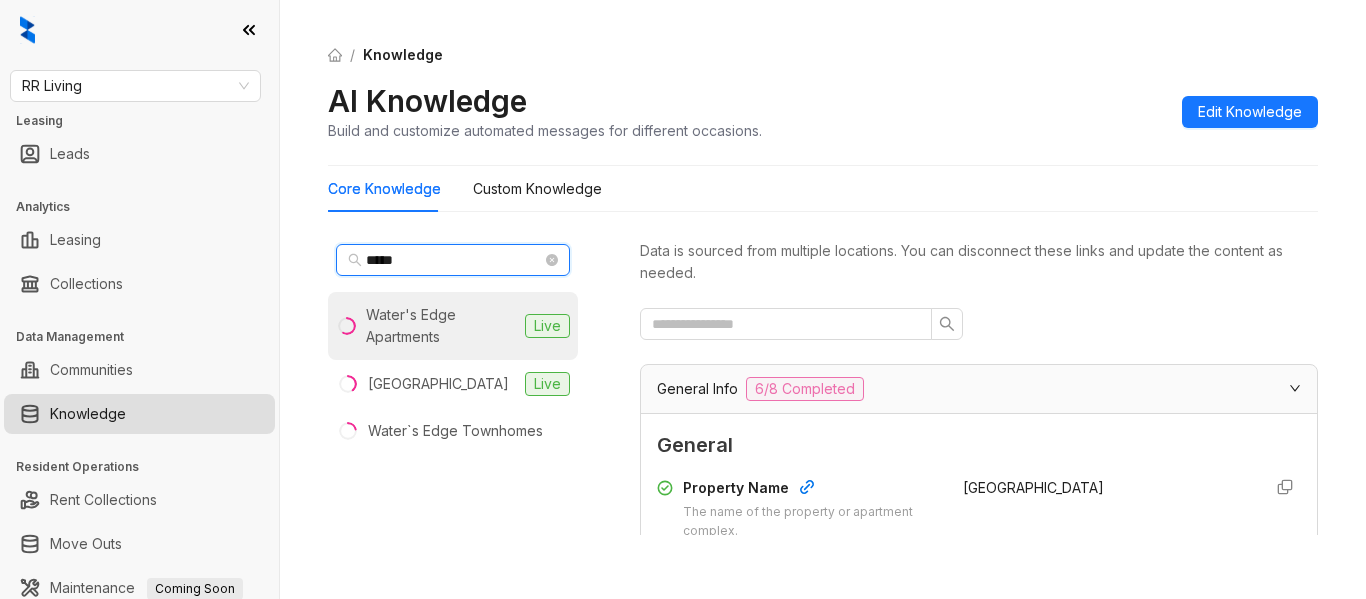 type on "*****" 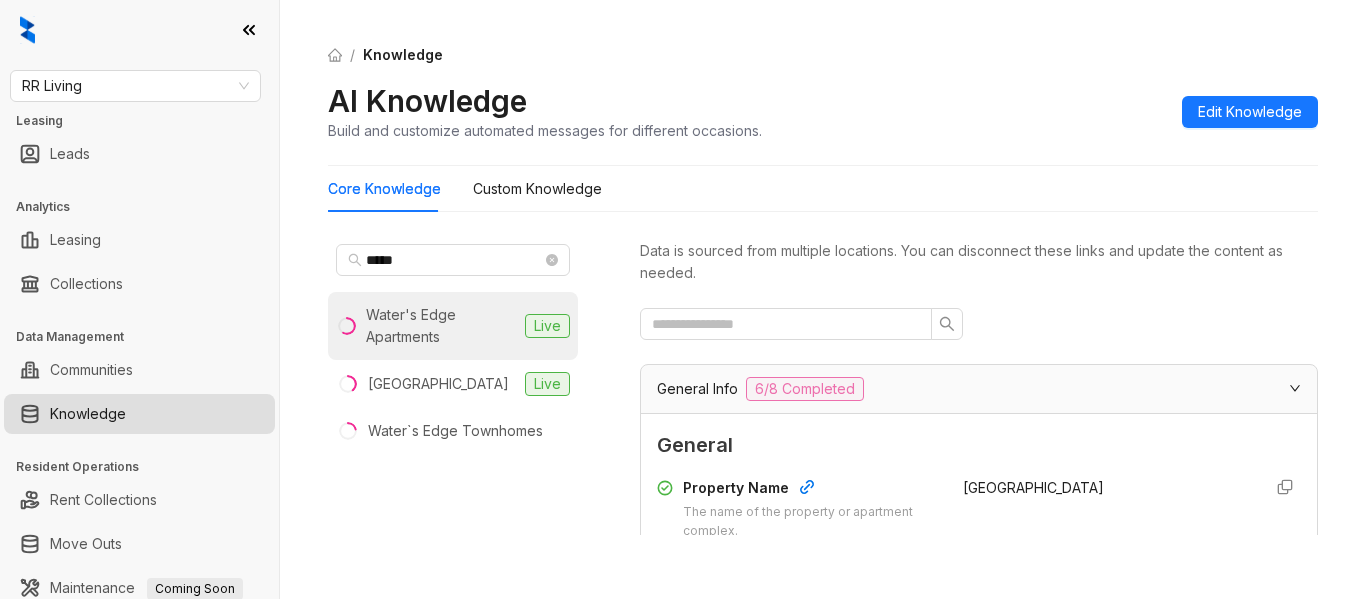 click on "Water's Edge Apartments" at bounding box center (441, 326) 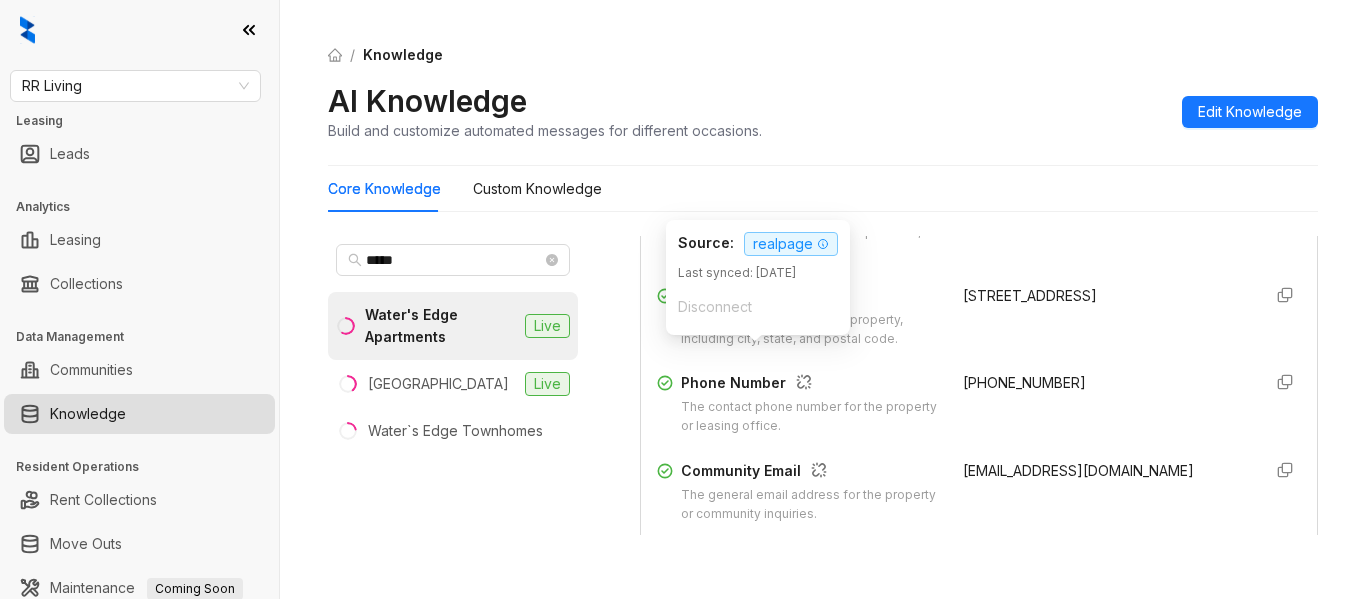 scroll, scrollTop: 400, scrollLeft: 0, axis: vertical 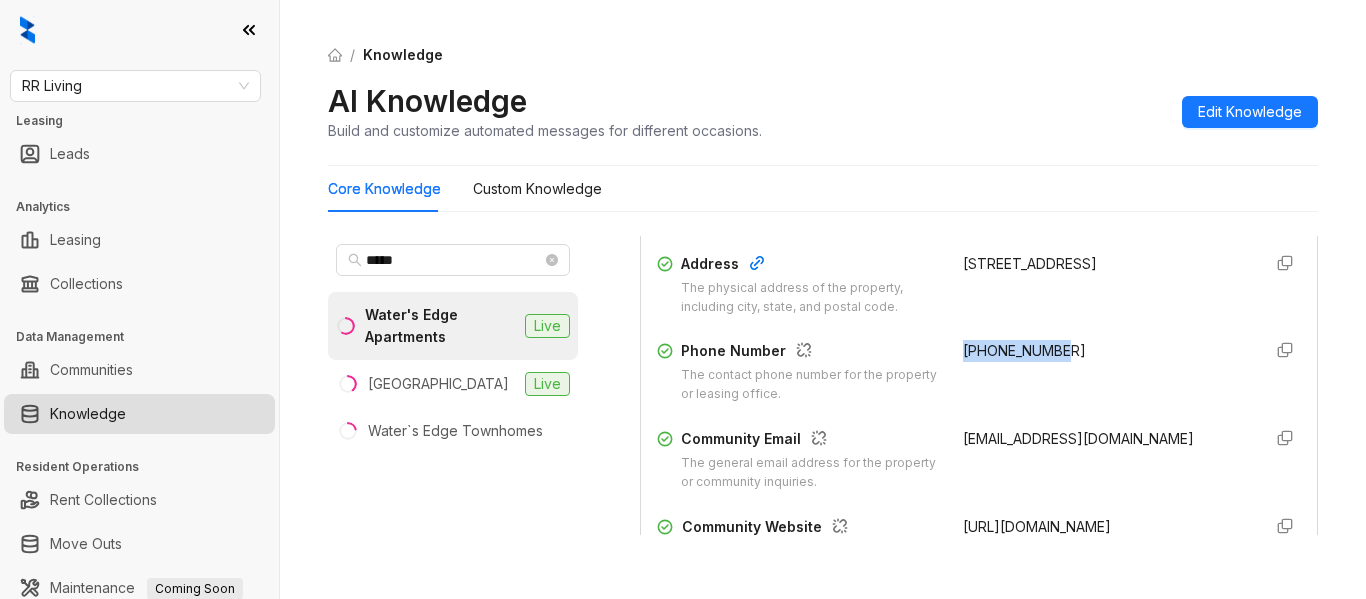 drag, startPoint x: 1074, startPoint y: 363, endPoint x: 940, endPoint y: 349, distance: 134.72935 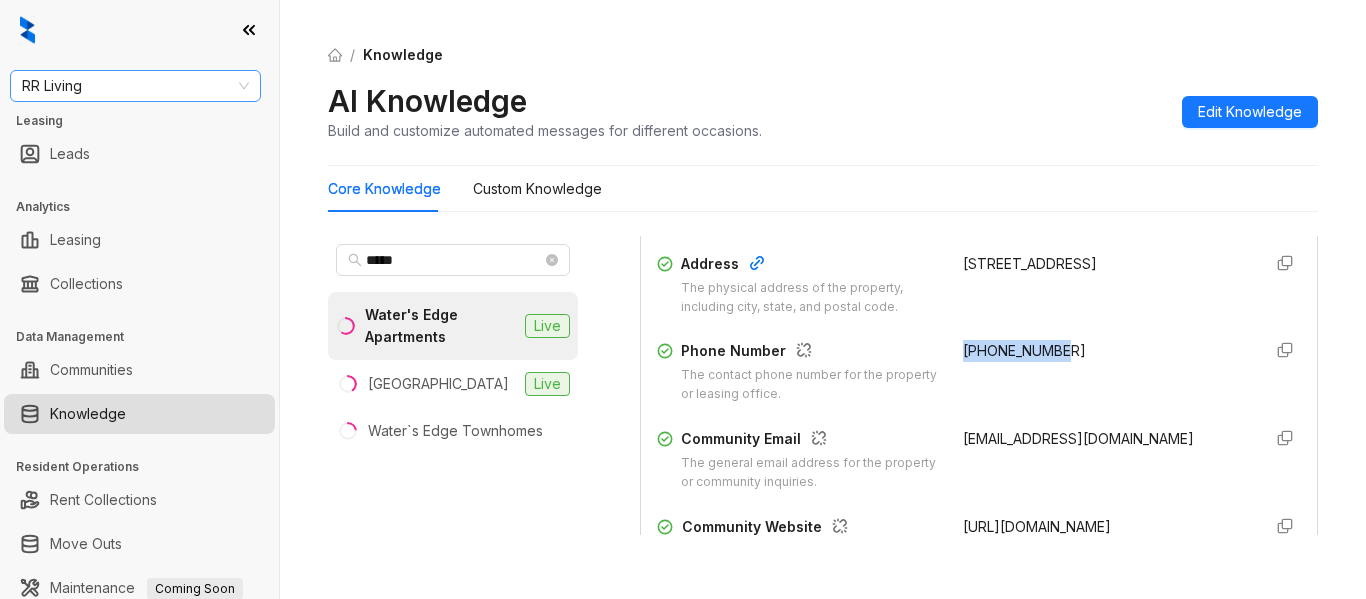 click on "RR Living" at bounding box center [135, 86] 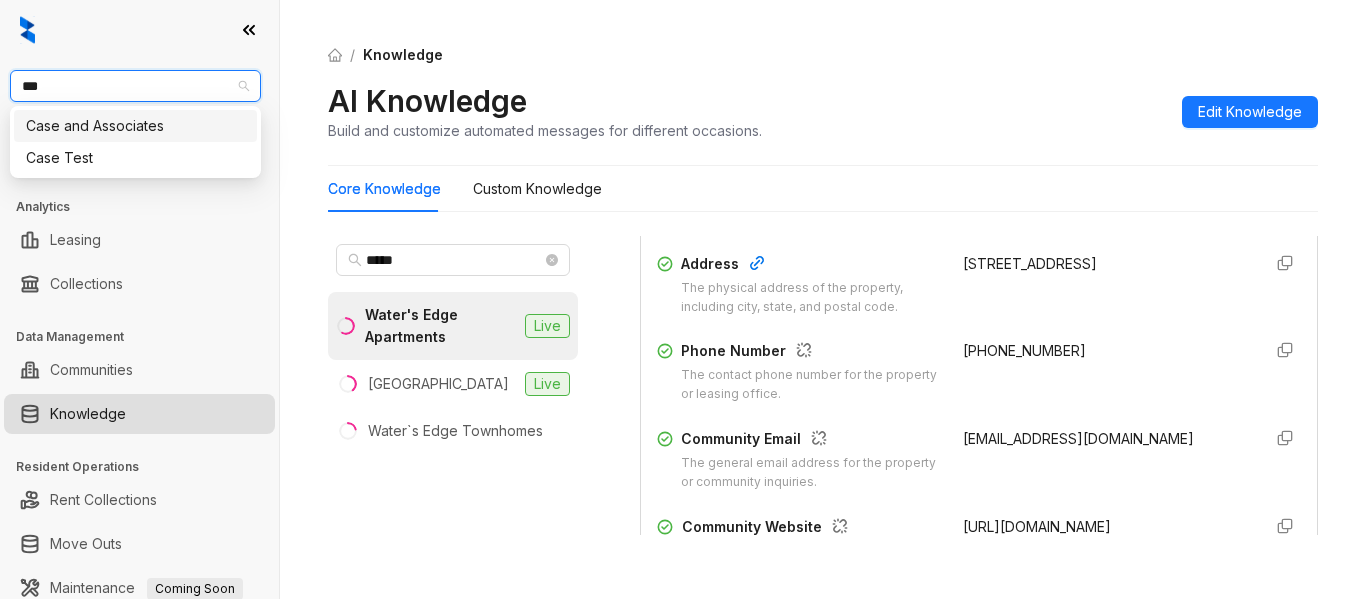 type on "****" 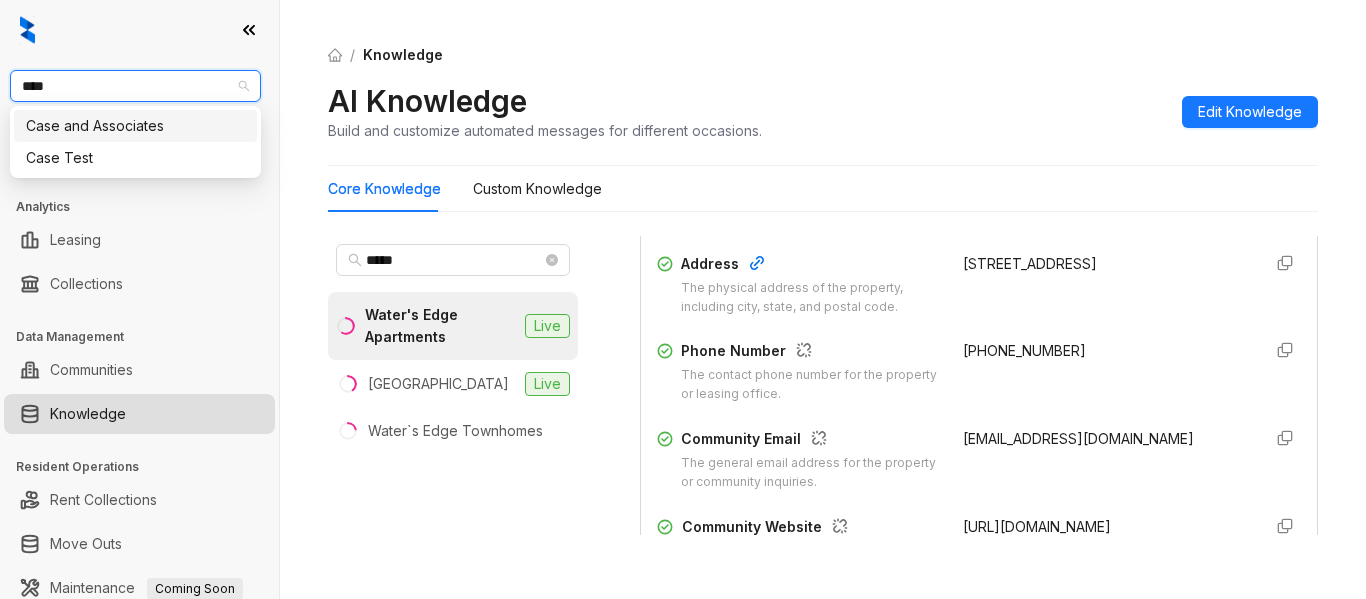click on "Case and Associates" at bounding box center (135, 126) 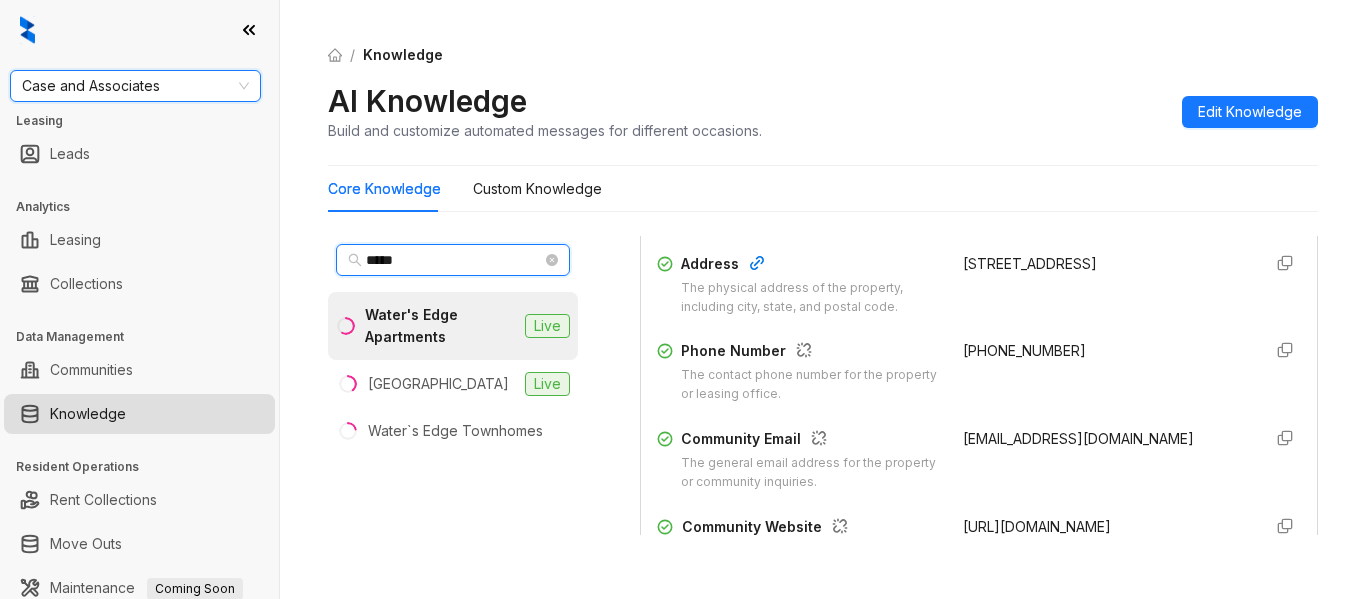 click on "*****" at bounding box center (454, 260) 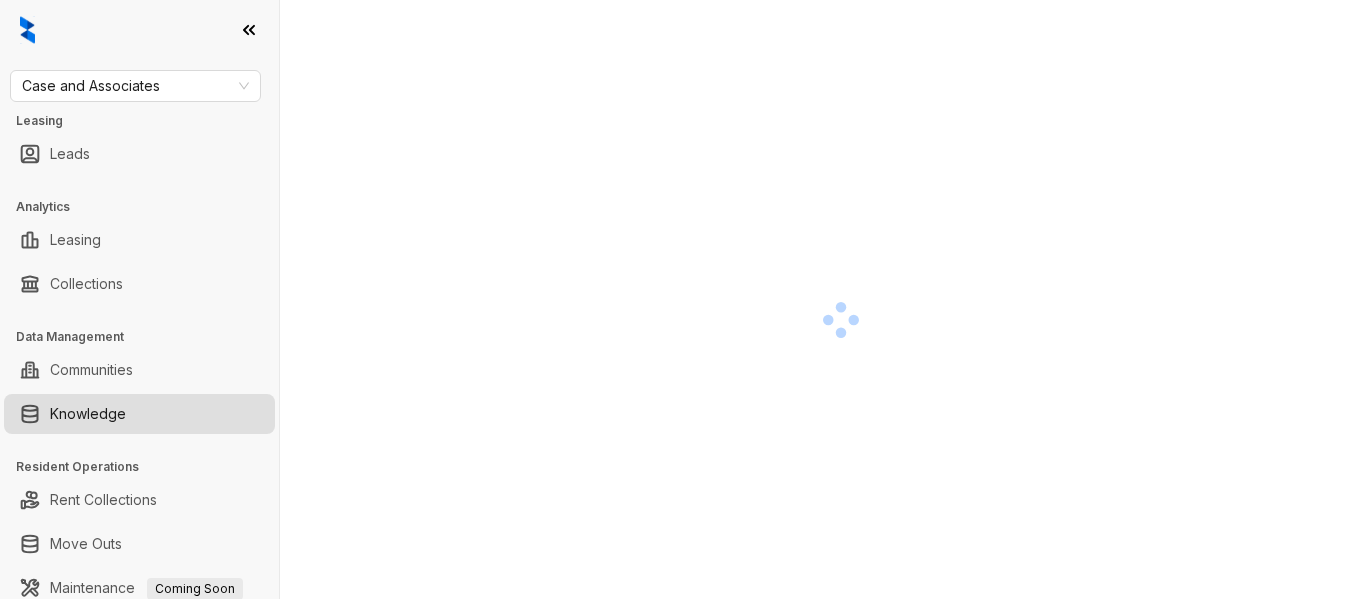 scroll, scrollTop: 0, scrollLeft: 0, axis: both 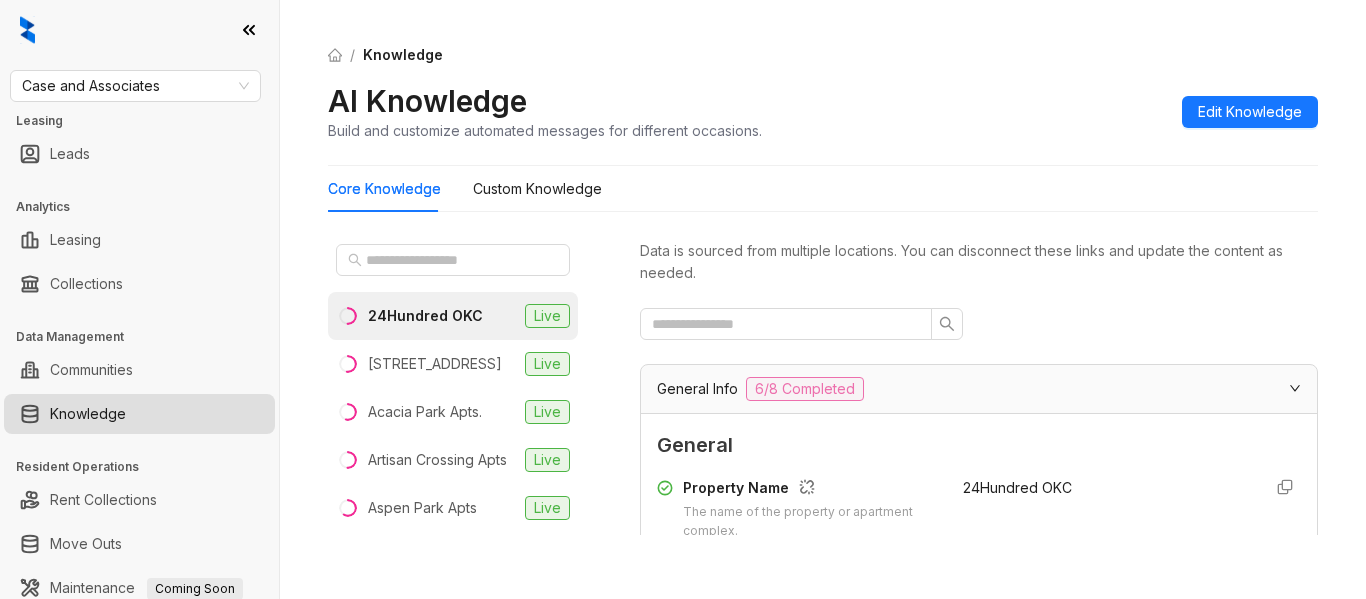 click on "Case and Associates" at bounding box center [135, 86] 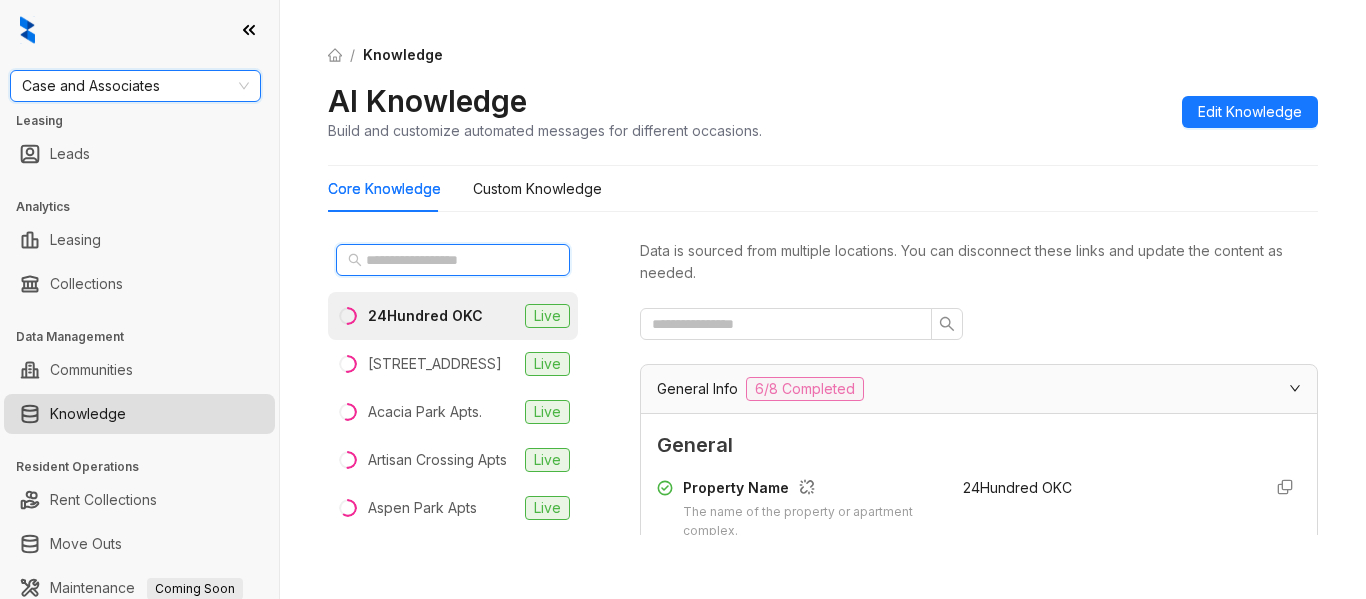 click at bounding box center [454, 260] 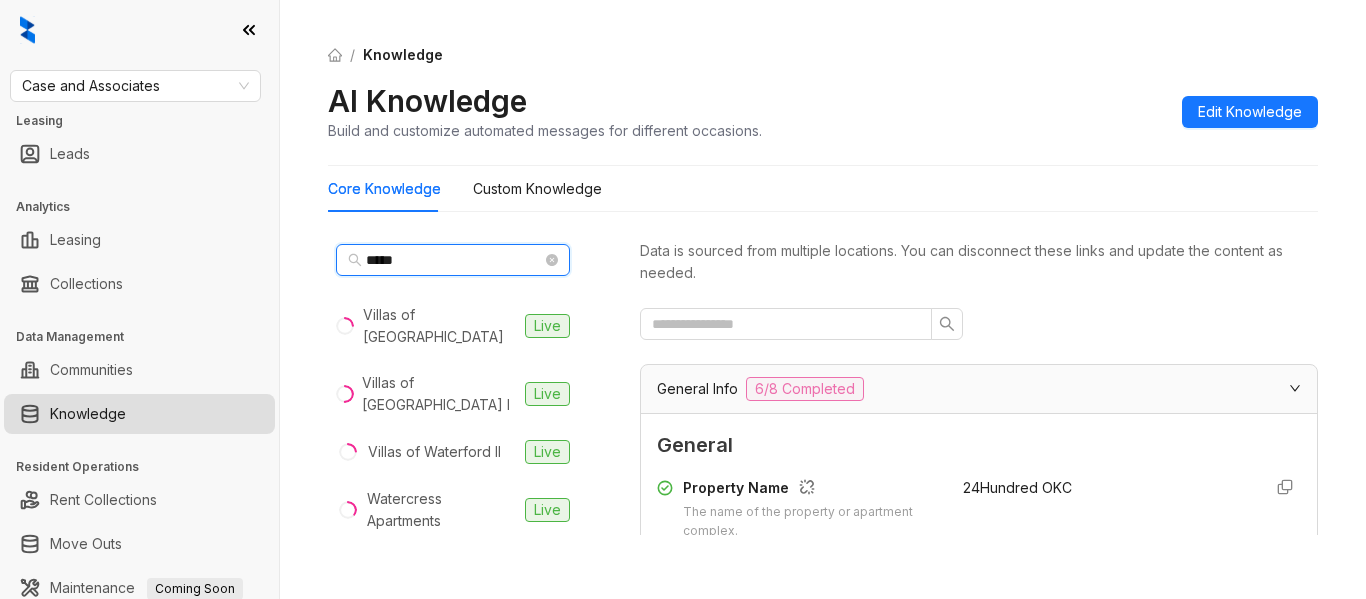 type on "*****" 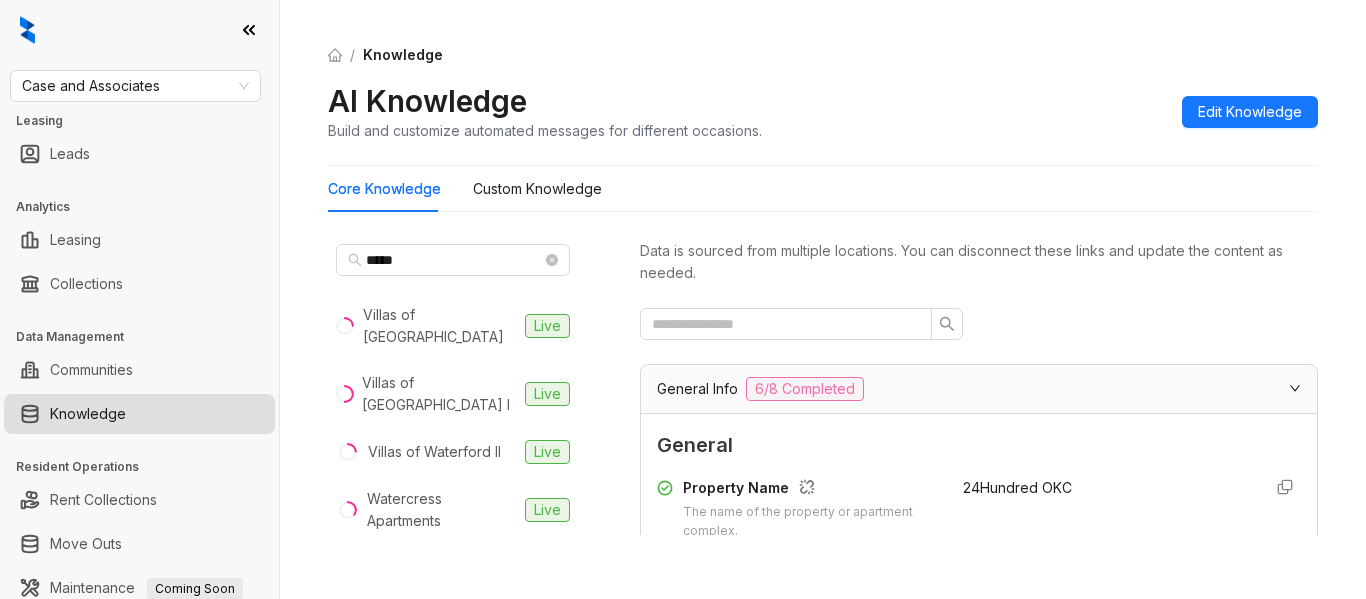 click on "Waters Edge Apts" at bounding box center (427, 568) 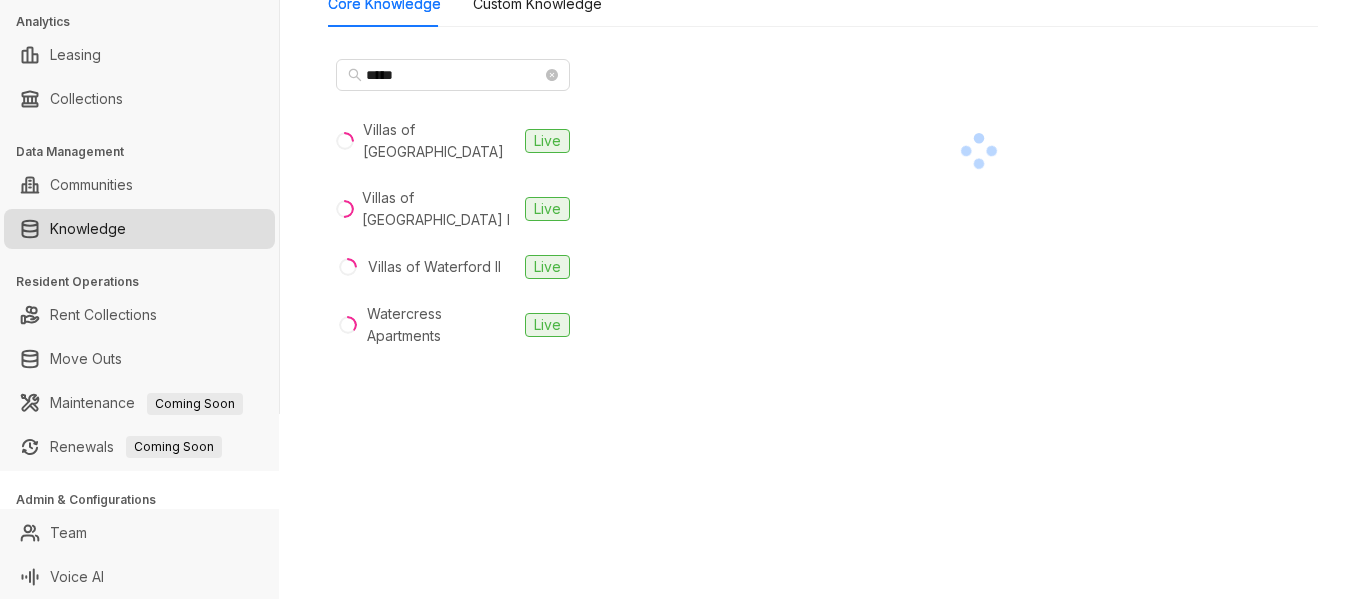scroll, scrollTop: 187, scrollLeft: 0, axis: vertical 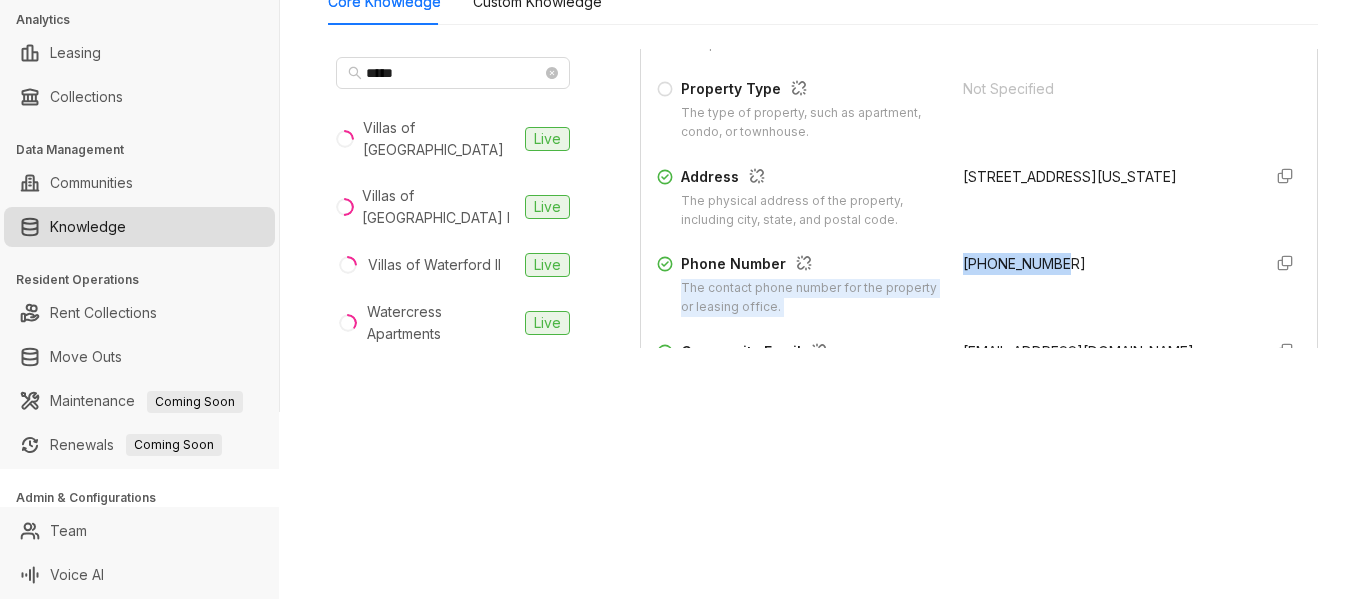 drag, startPoint x: 924, startPoint y: 268, endPoint x: 1043, endPoint y: 261, distance: 119.2057 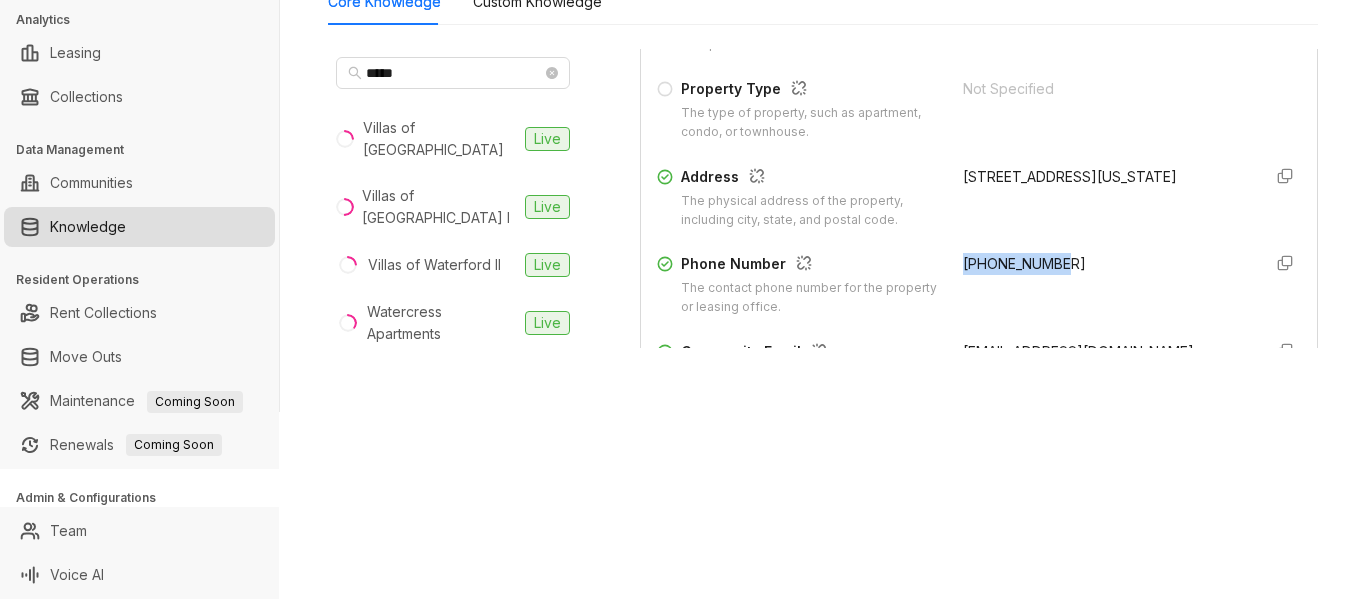 drag, startPoint x: 1058, startPoint y: 264, endPoint x: 938, endPoint y: 266, distance: 120.01666 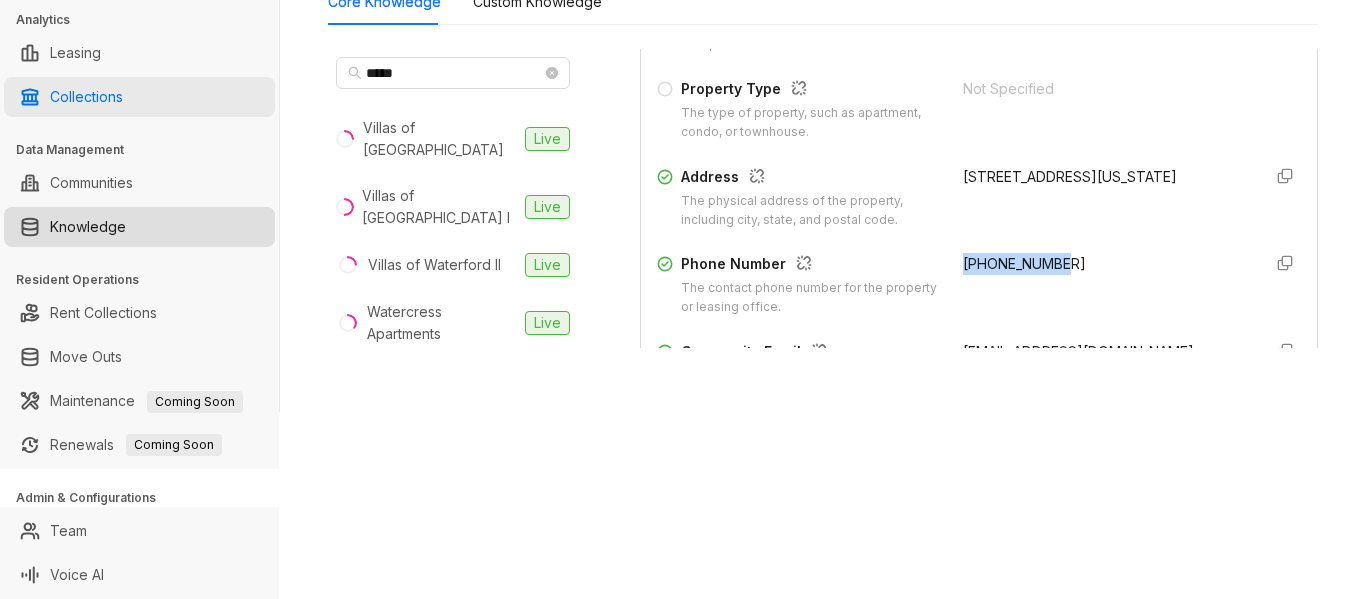 scroll, scrollTop: 0, scrollLeft: 0, axis: both 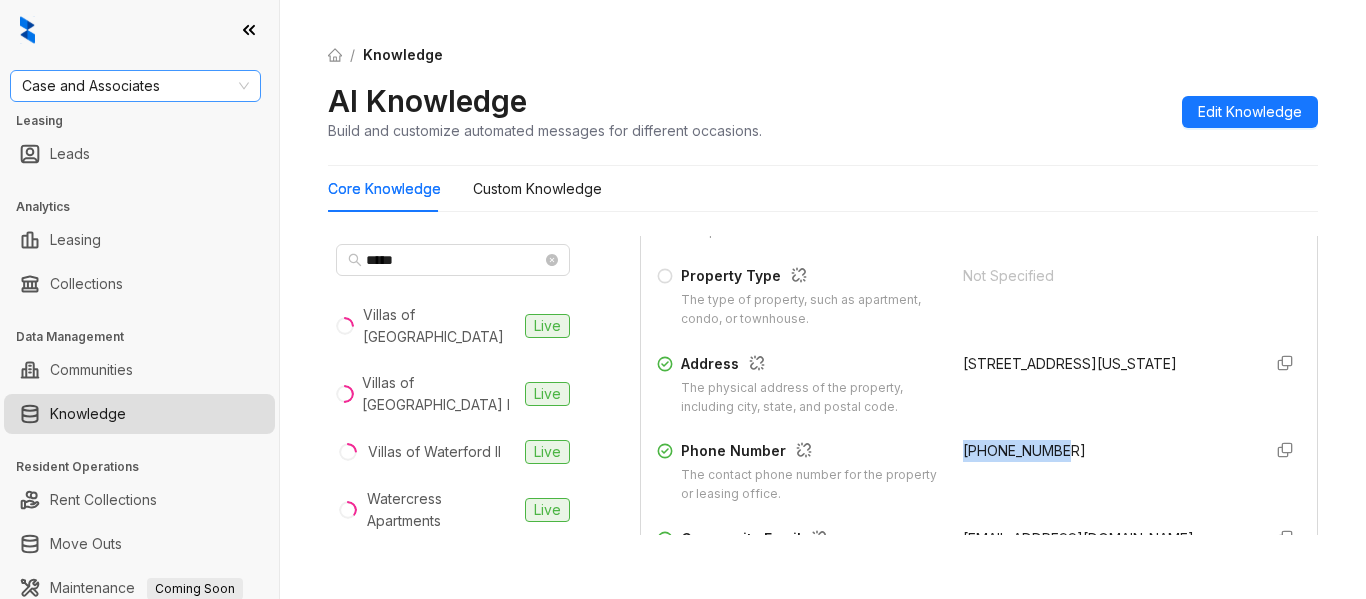 click on "Case and Associates" at bounding box center (135, 86) 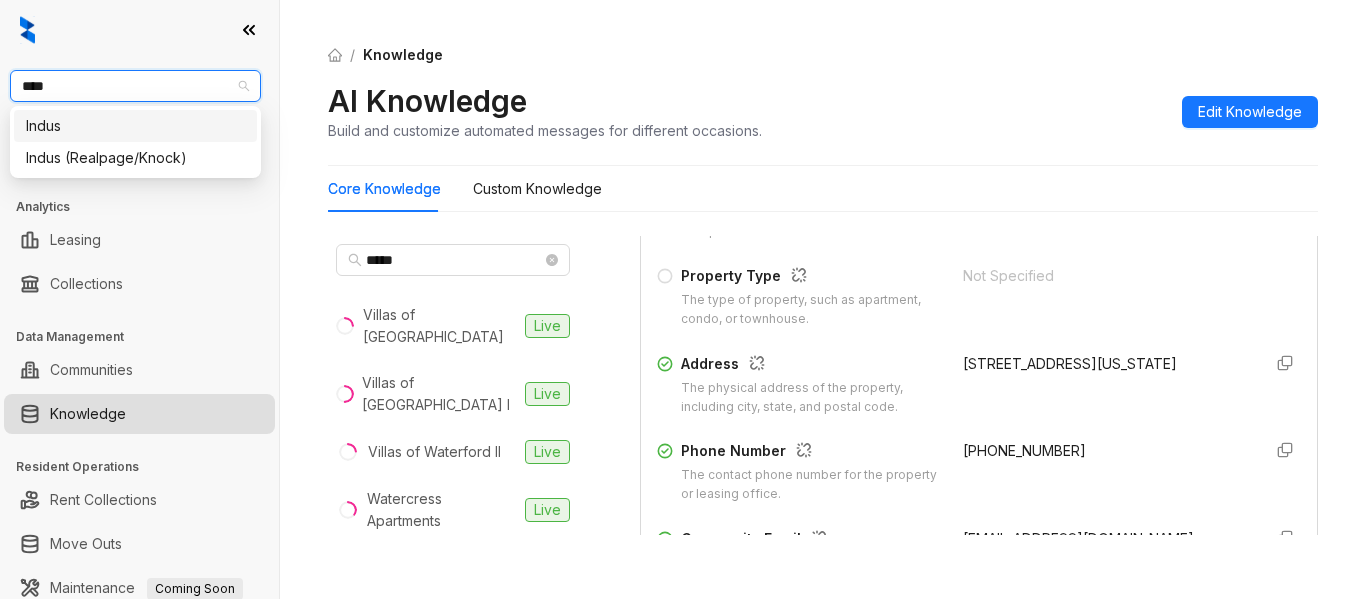 type on "*****" 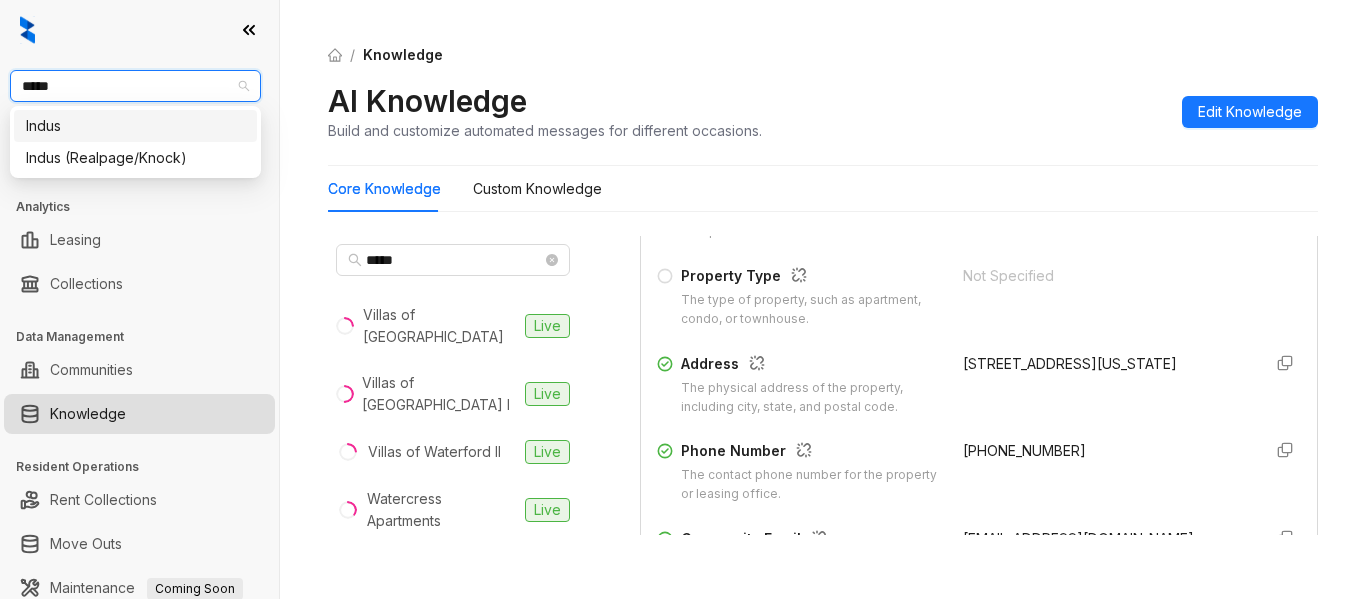 click on "Indus" at bounding box center [135, 126] 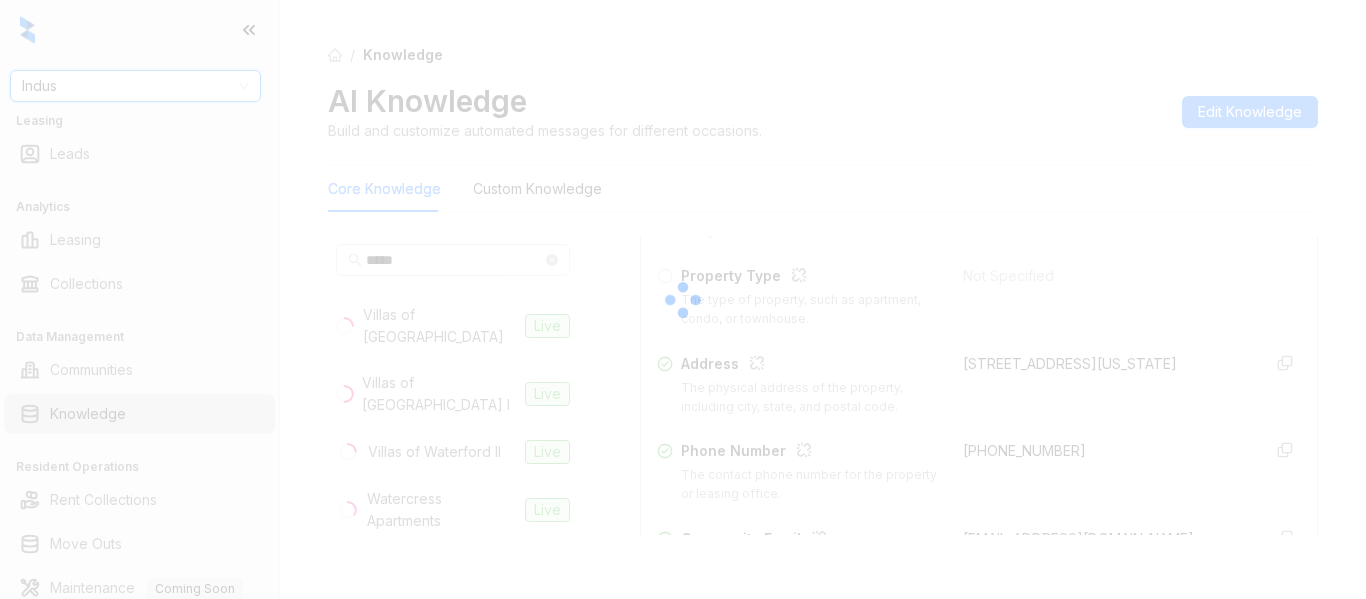 click at bounding box center [683, 299] 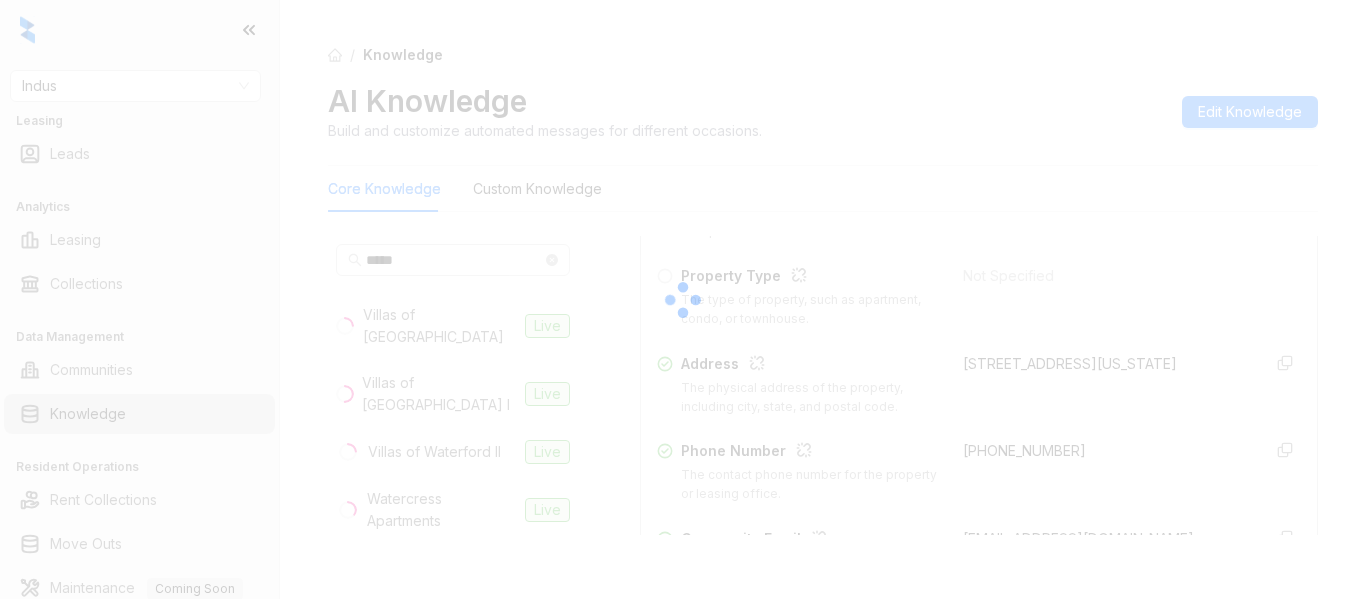 click at bounding box center [683, 299] 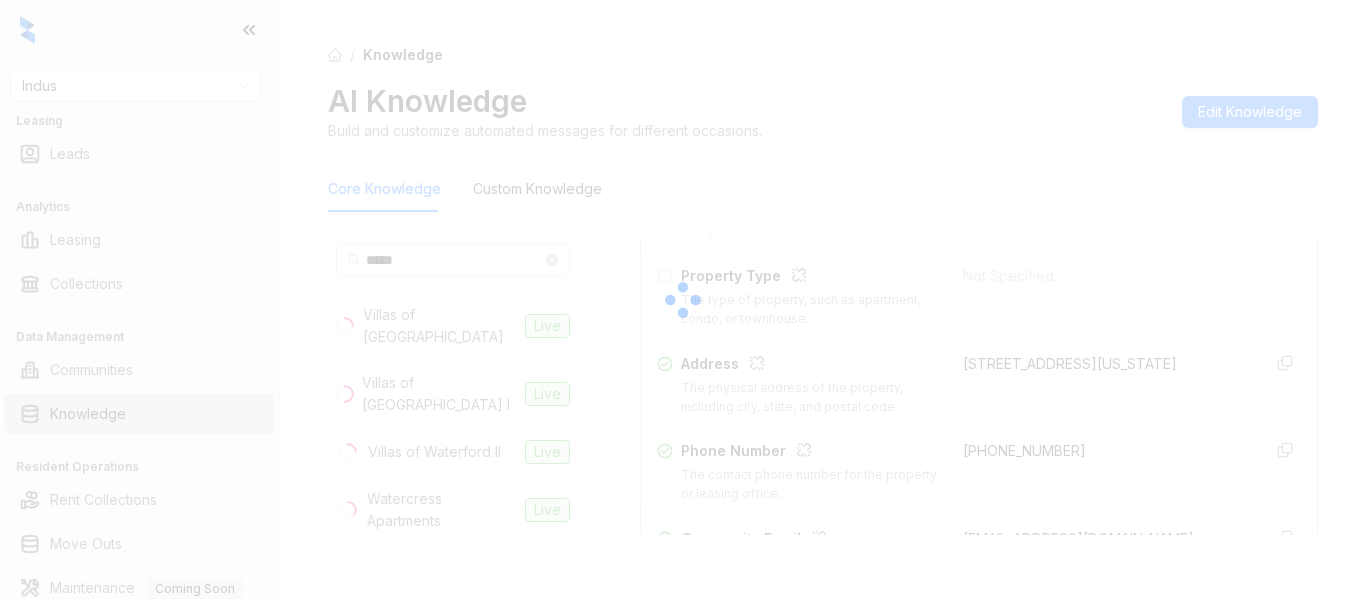 click at bounding box center [683, 299] 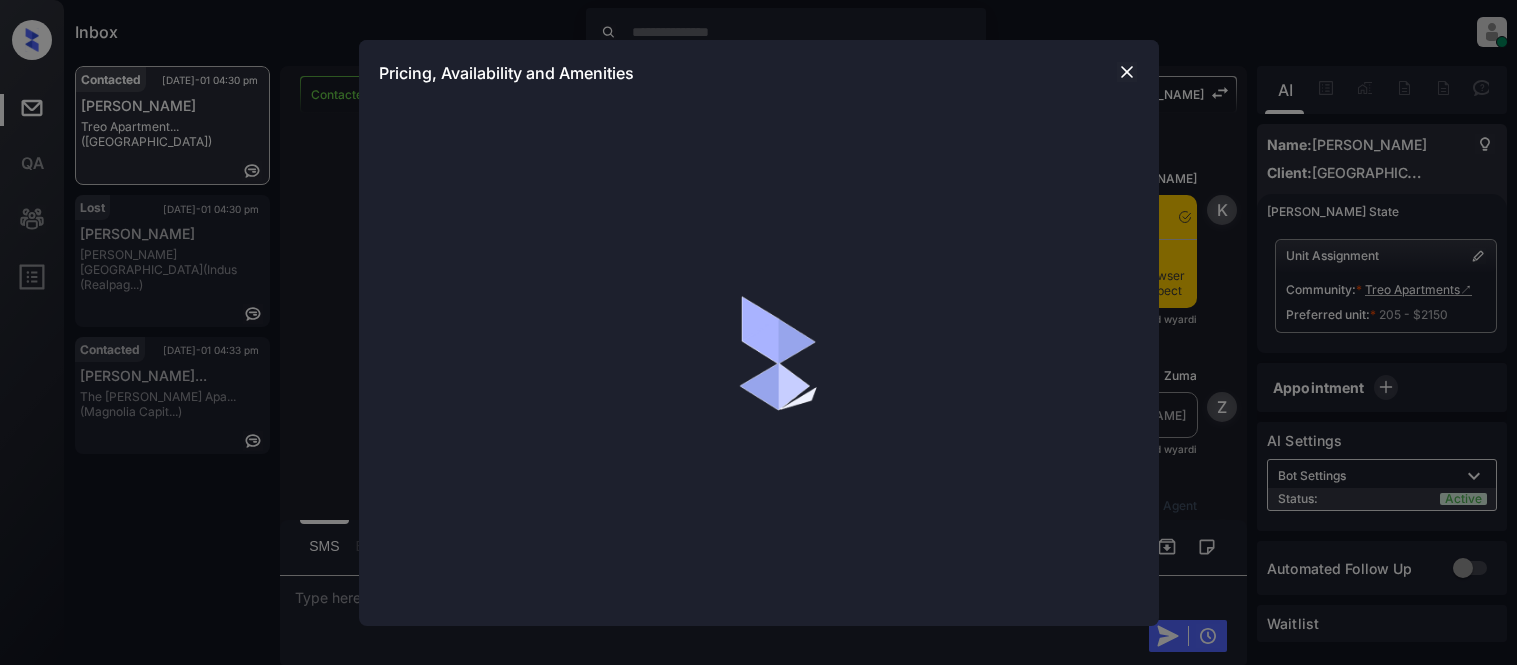 scroll, scrollTop: 0, scrollLeft: 0, axis: both 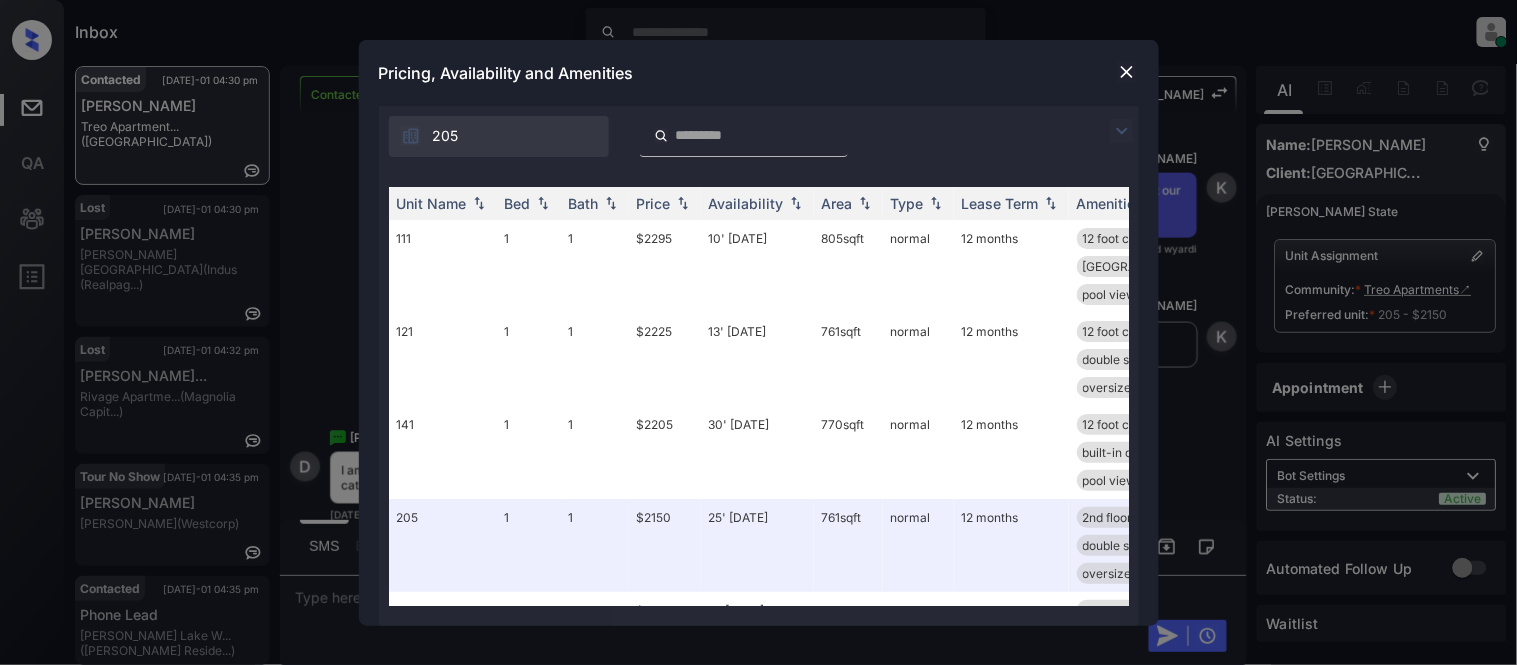 click at bounding box center (1122, 131) 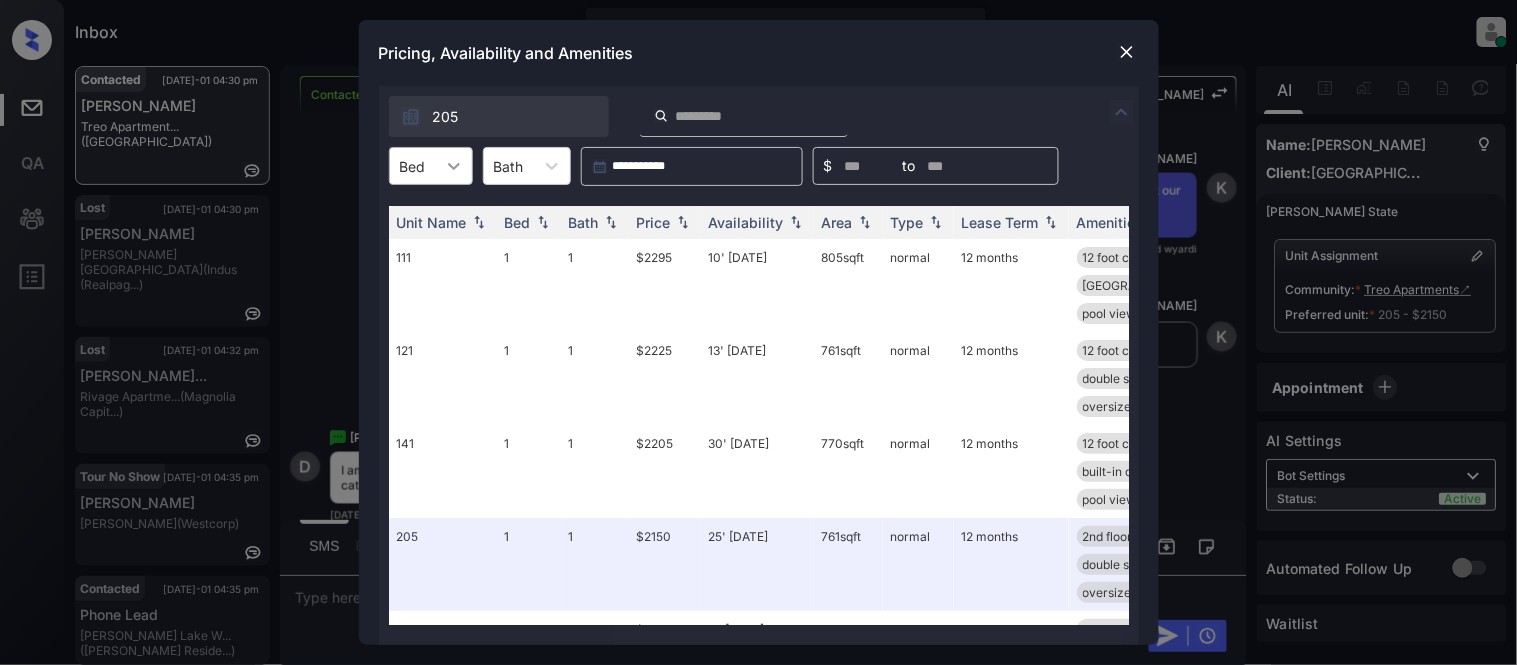 click at bounding box center (454, 166) 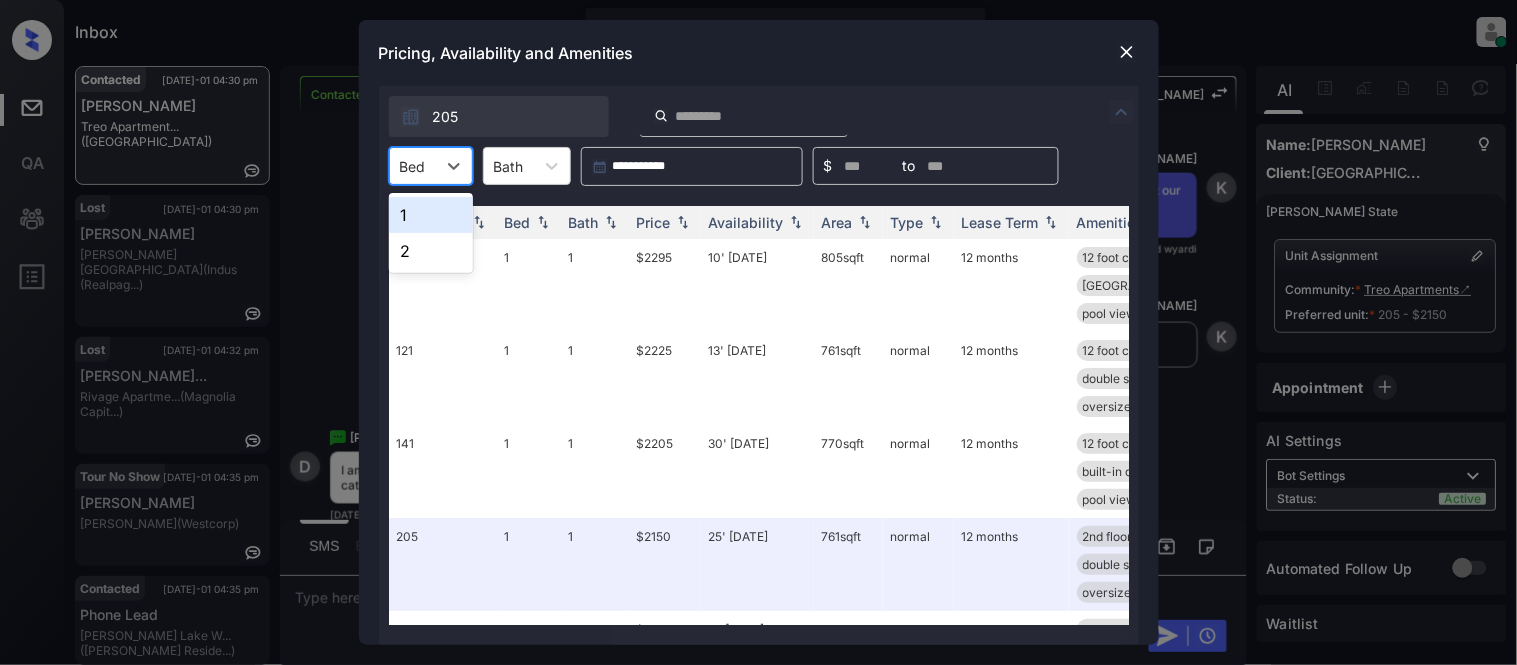 click on "1" at bounding box center [431, 215] 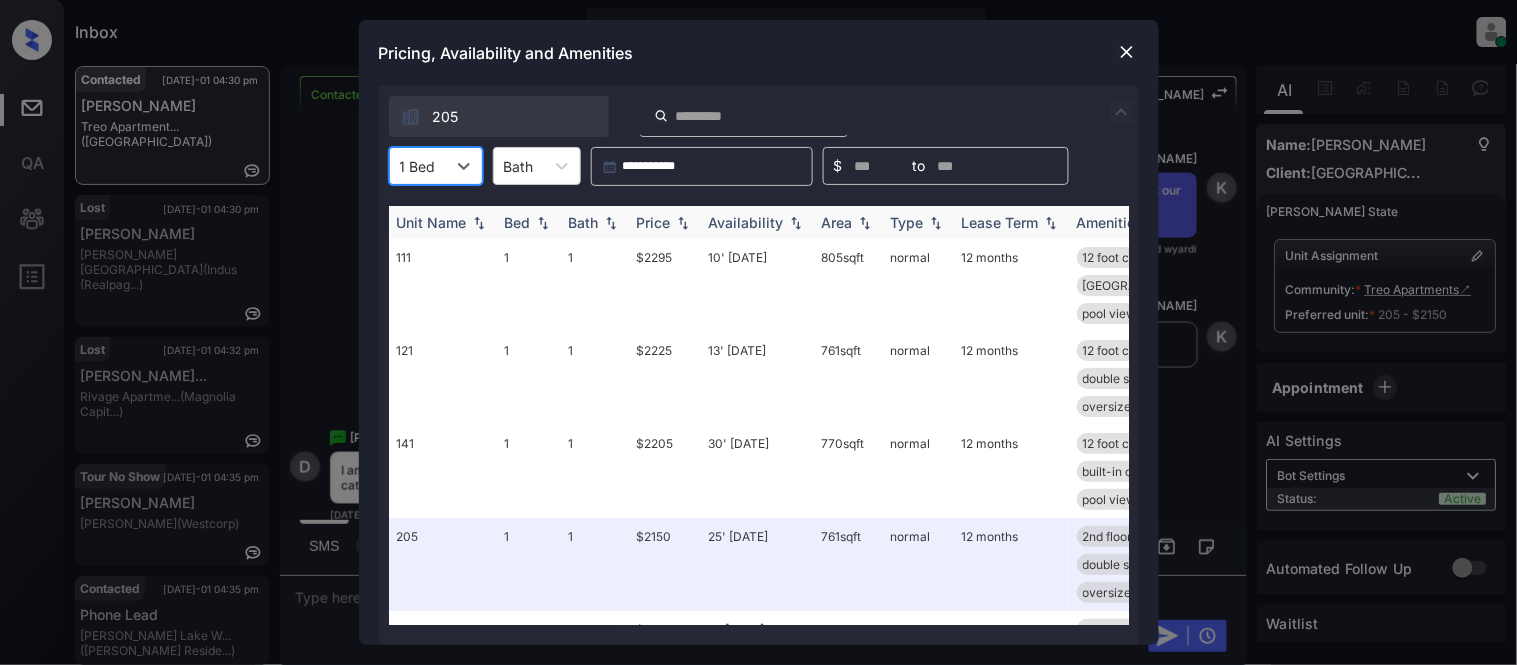 click on "Price" at bounding box center (665, 222) 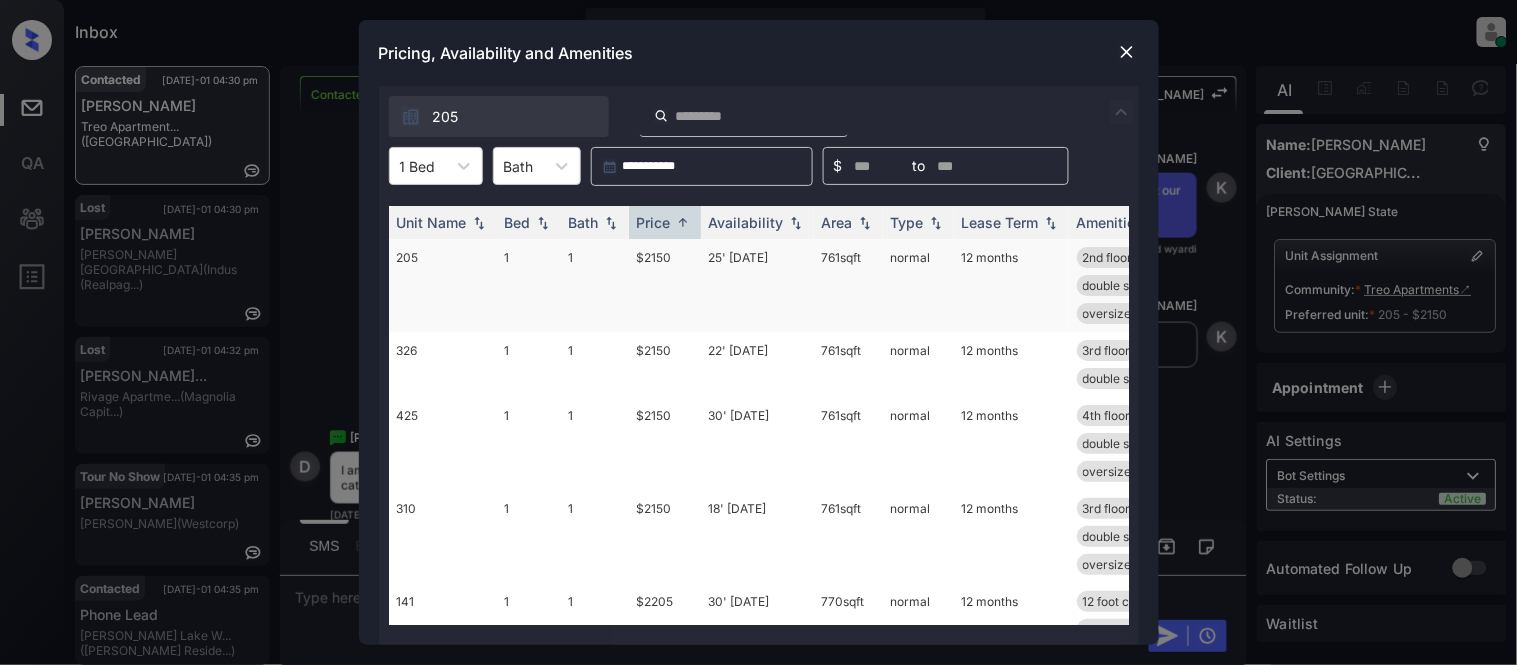 click on "$2150" at bounding box center (665, 285) 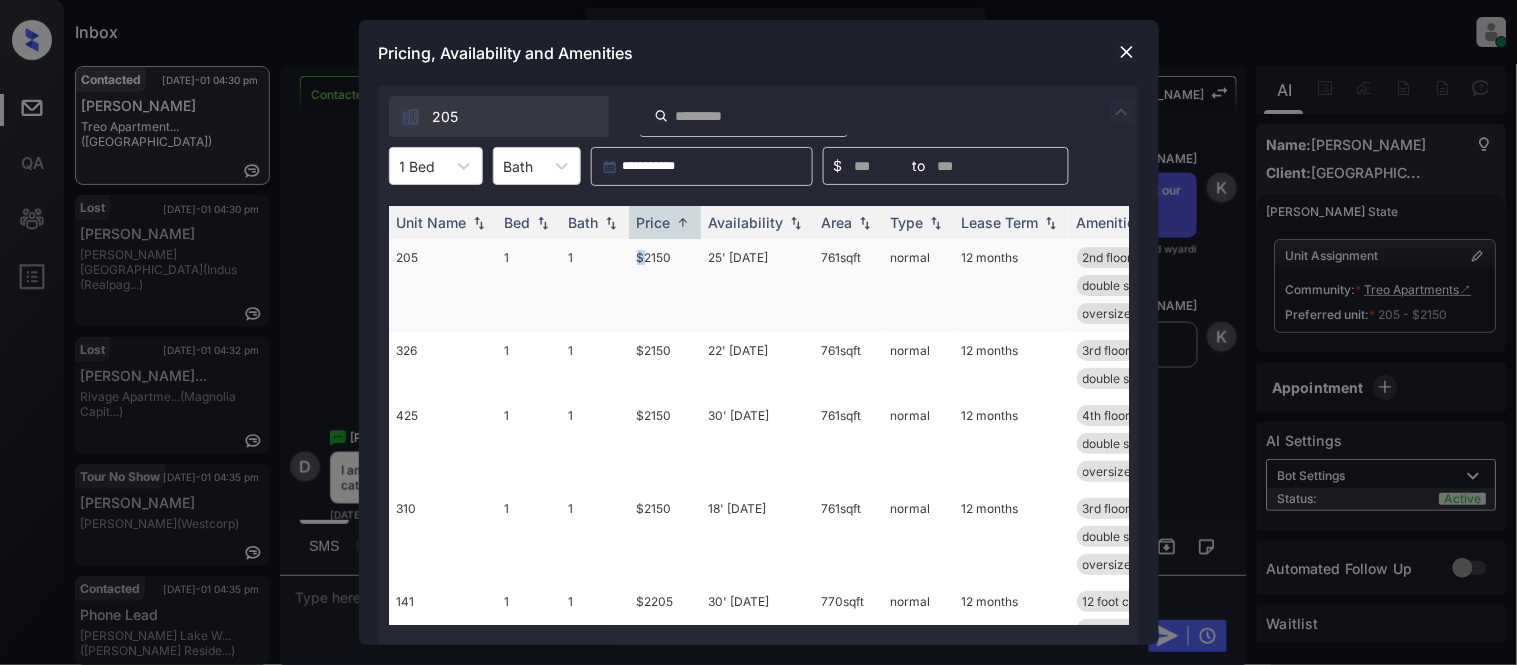 click on "$2150" at bounding box center (665, 285) 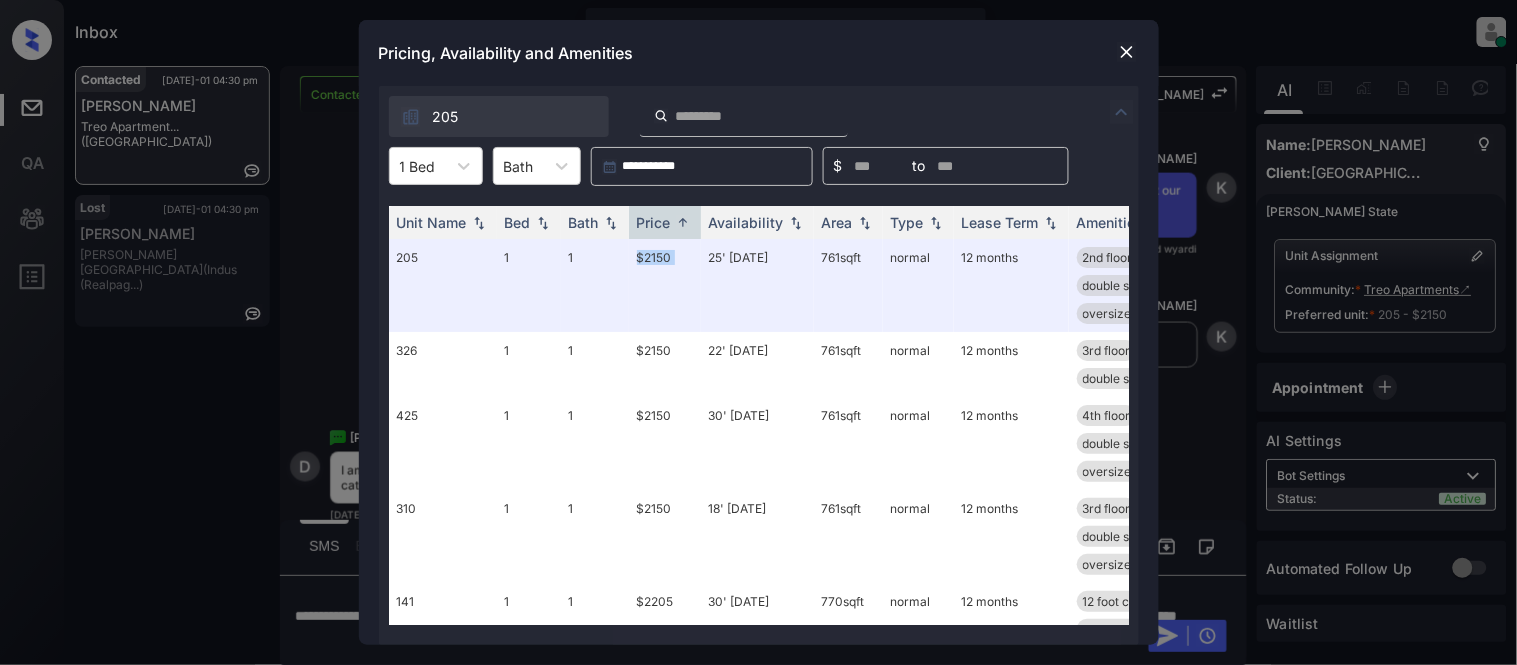 click at bounding box center (1127, 52) 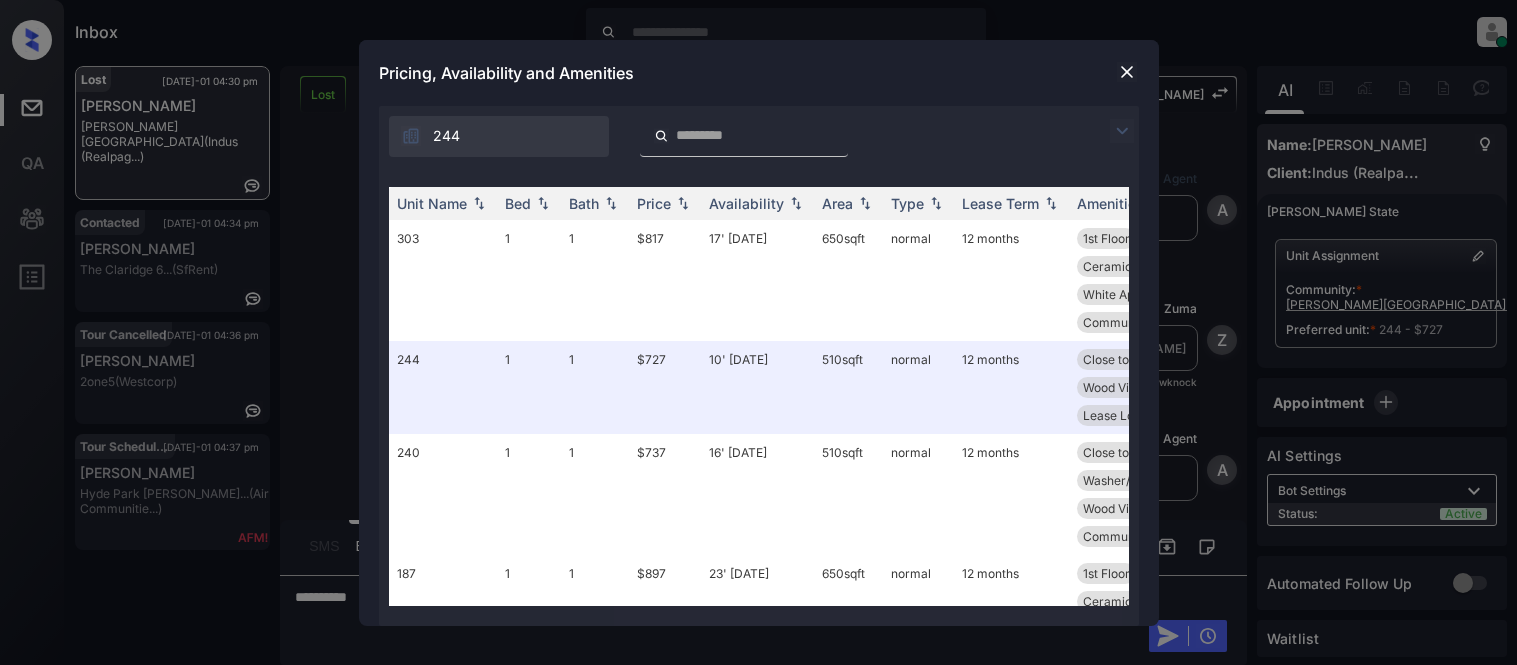 scroll, scrollTop: 0, scrollLeft: 0, axis: both 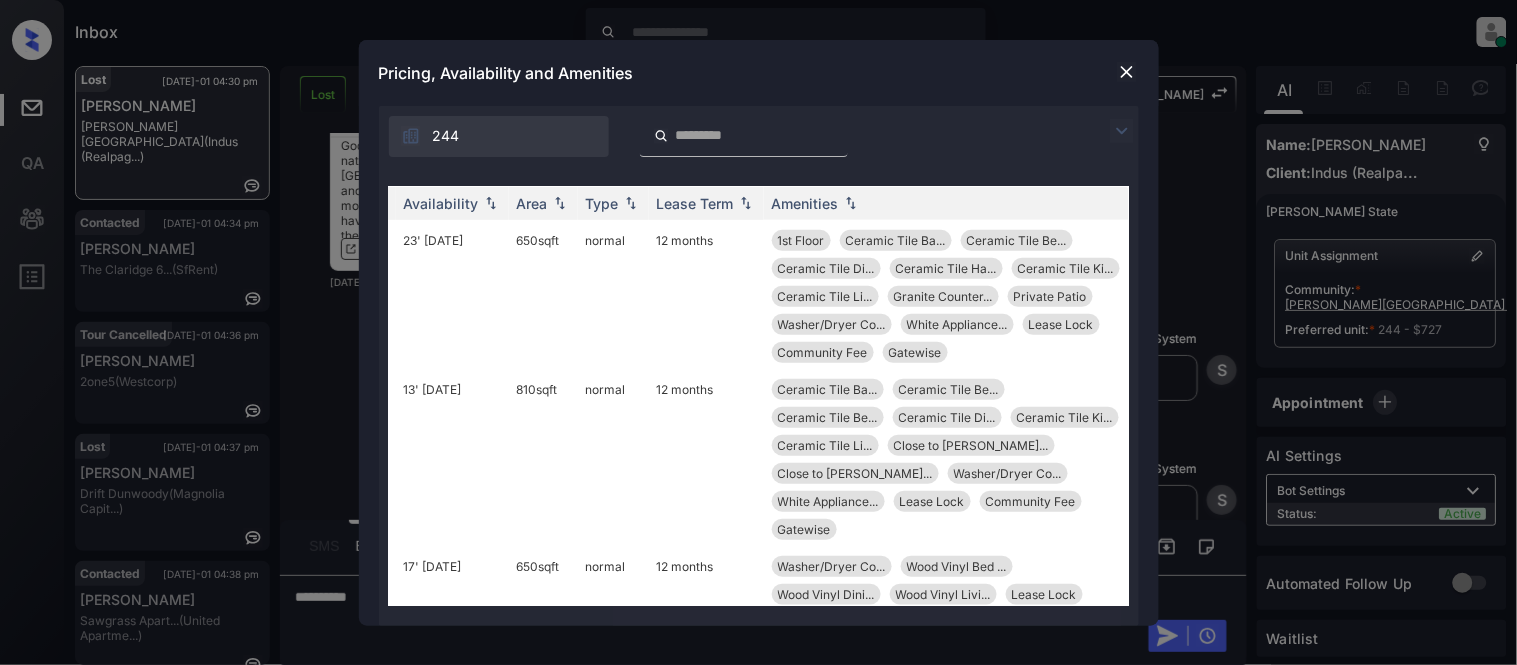 click at bounding box center (1127, 72) 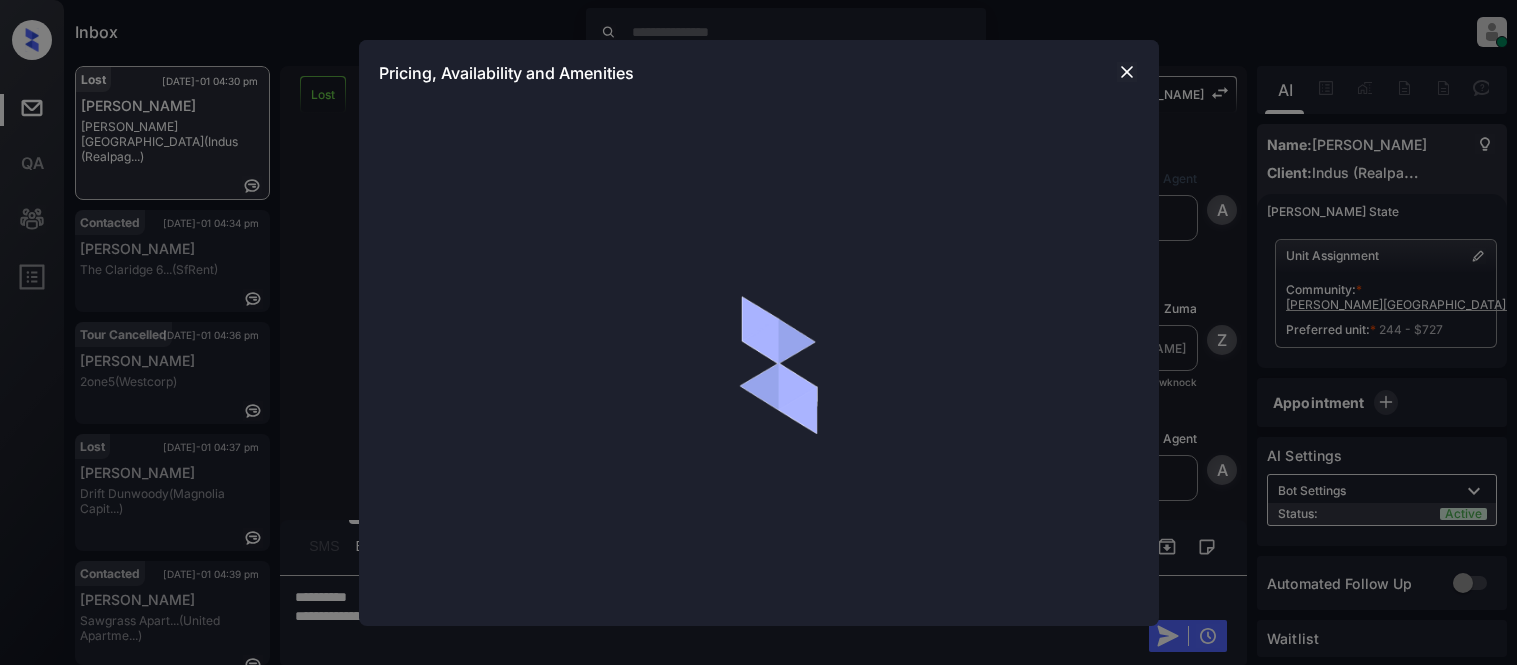 scroll, scrollTop: 0, scrollLeft: 0, axis: both 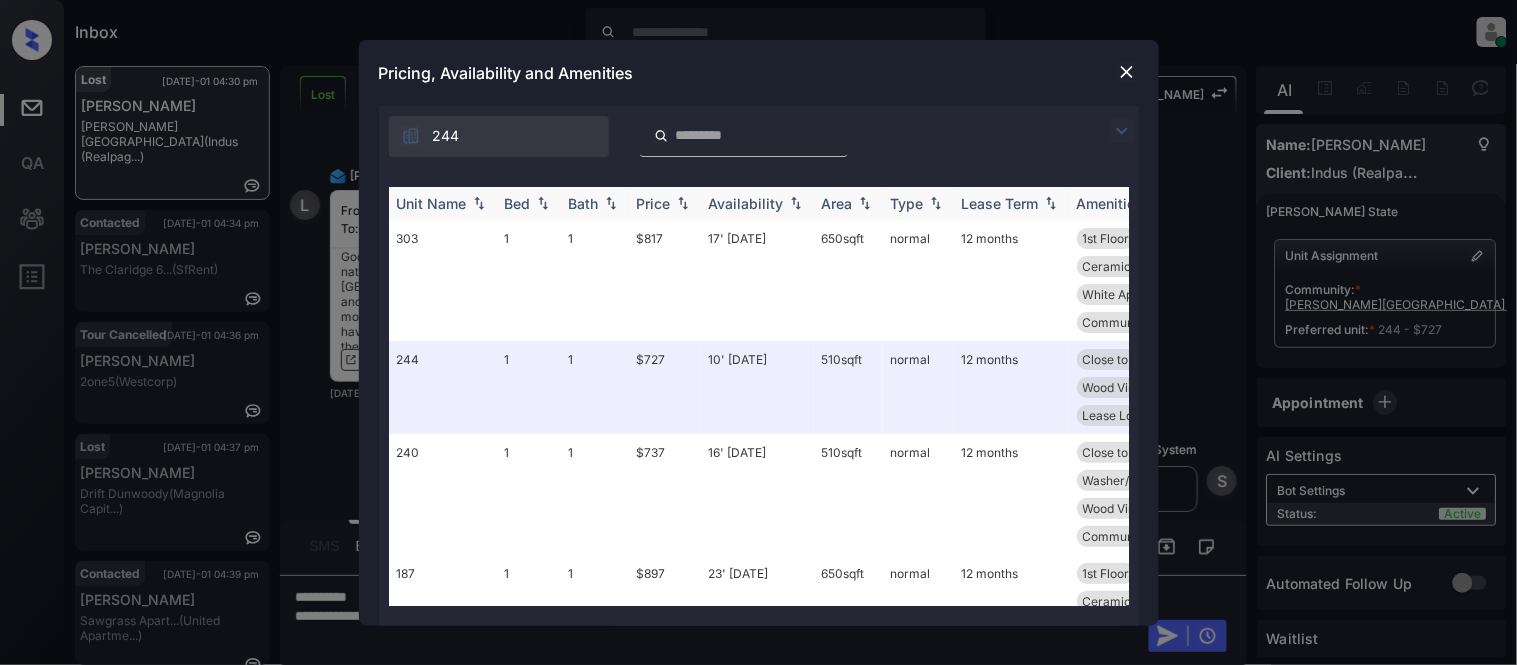 click on "Price" at bounding box center (654, 203) 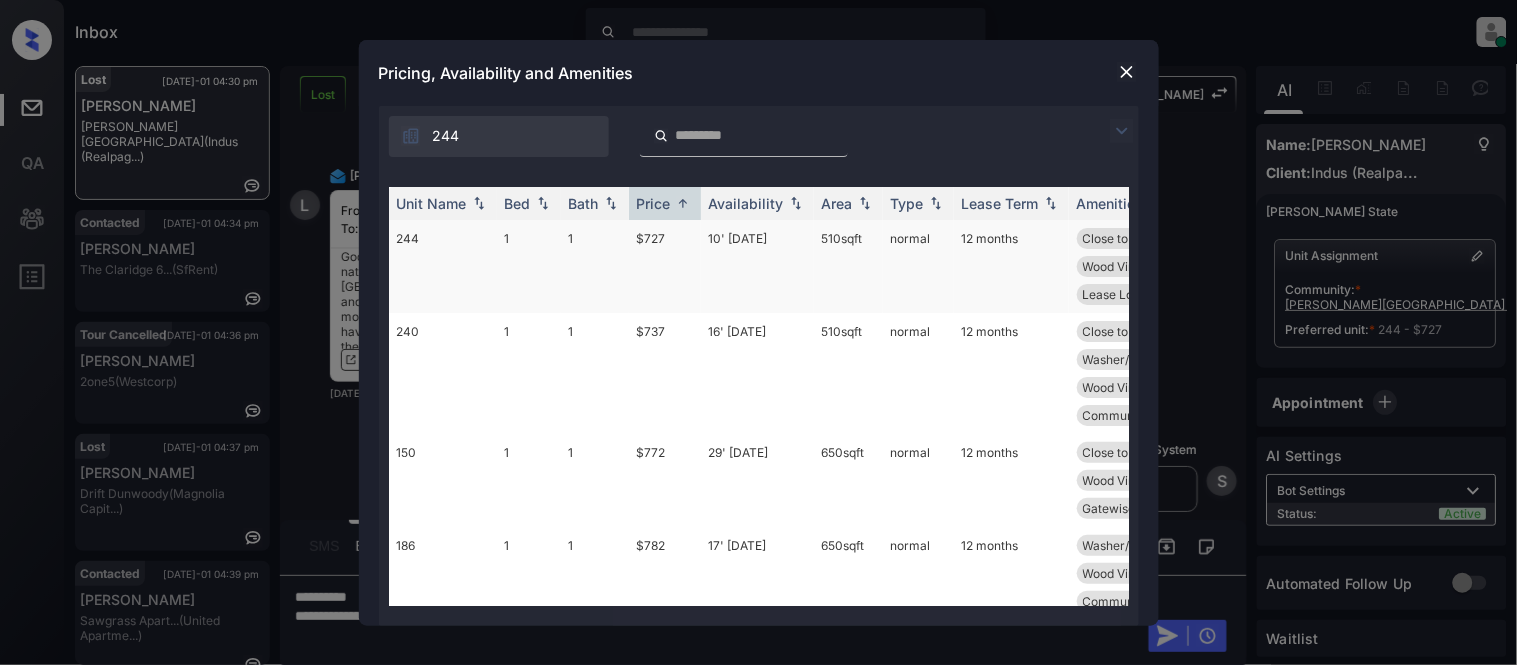 click on "$727" at bounding box center (665, 266) 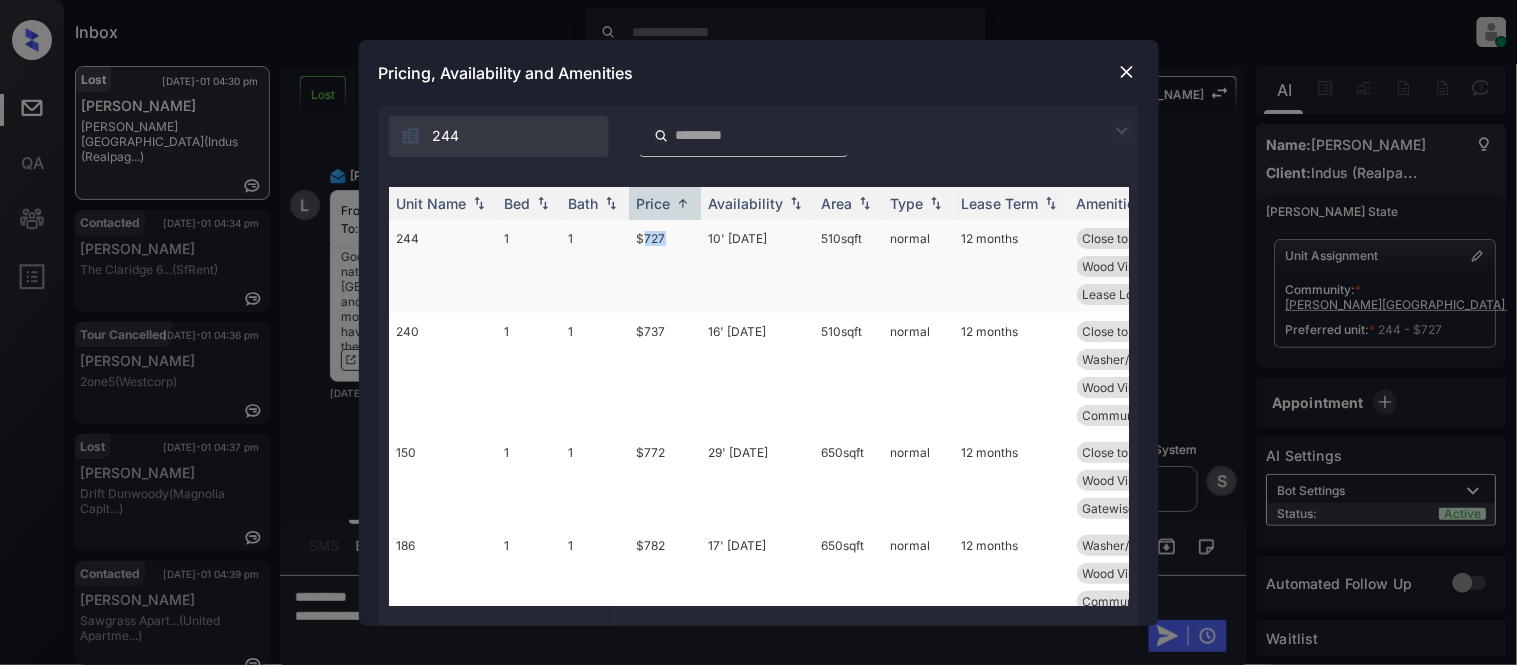 click on "$727" at bounding box center [665, 266] 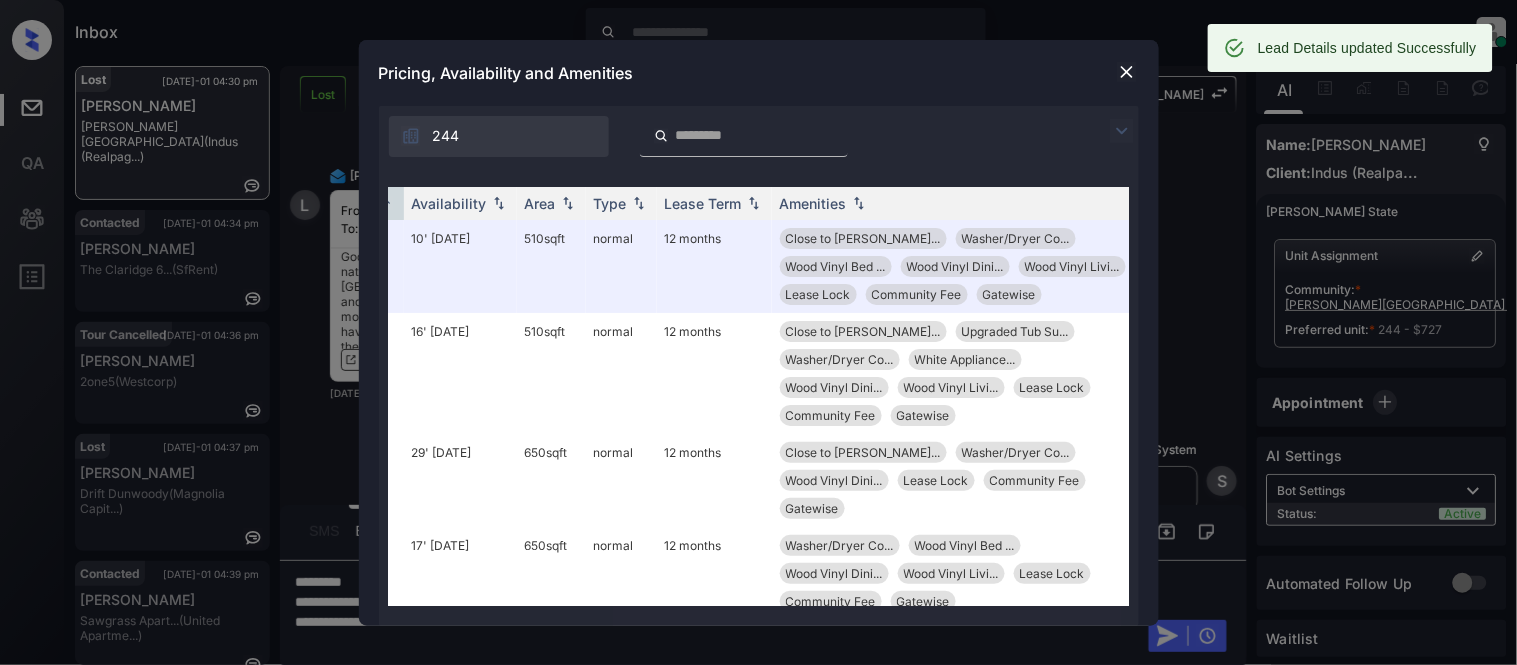 scroll, scrollTop: 0, scrollLeft: 304, axis: horizontal 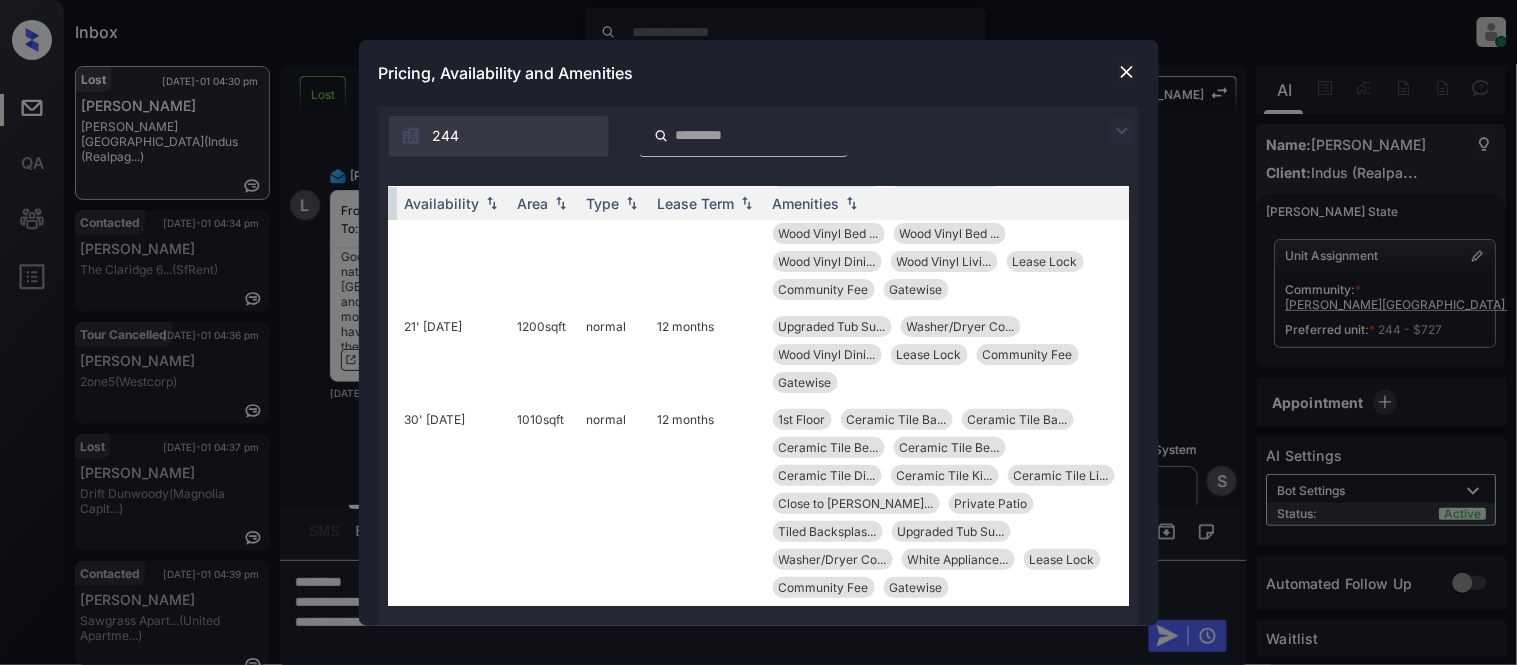click at bounding box center (1127, 72) 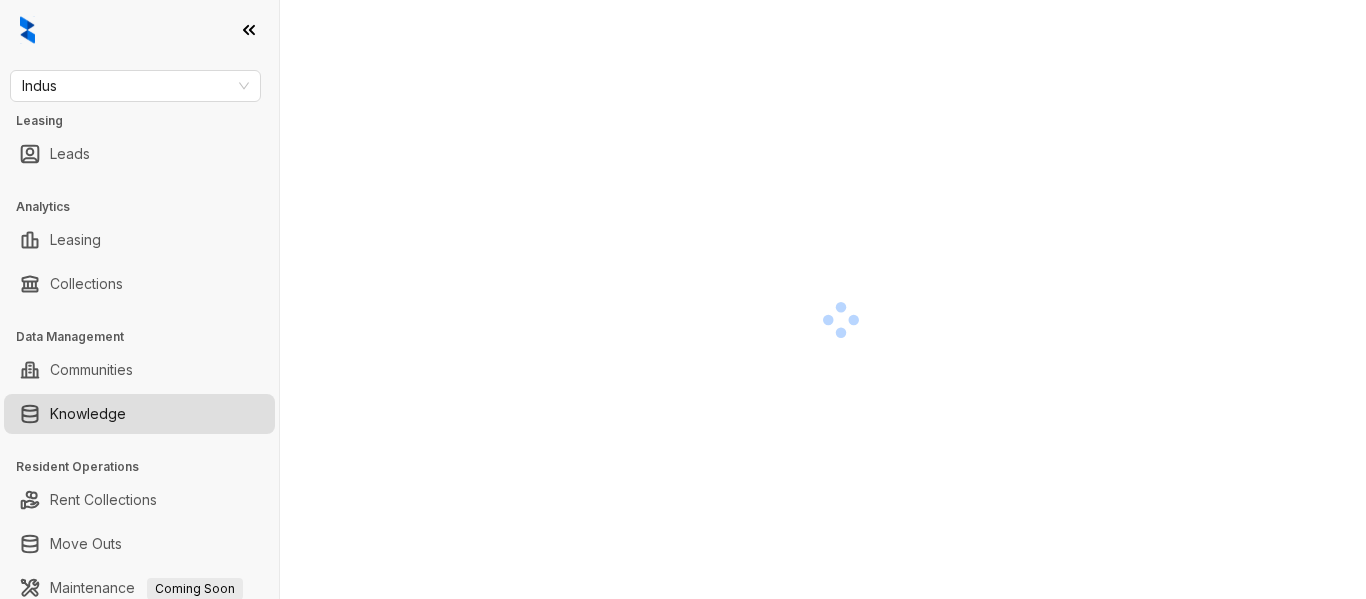 scroll, scrollTop: 0, scrollLeft: 0, axis: both 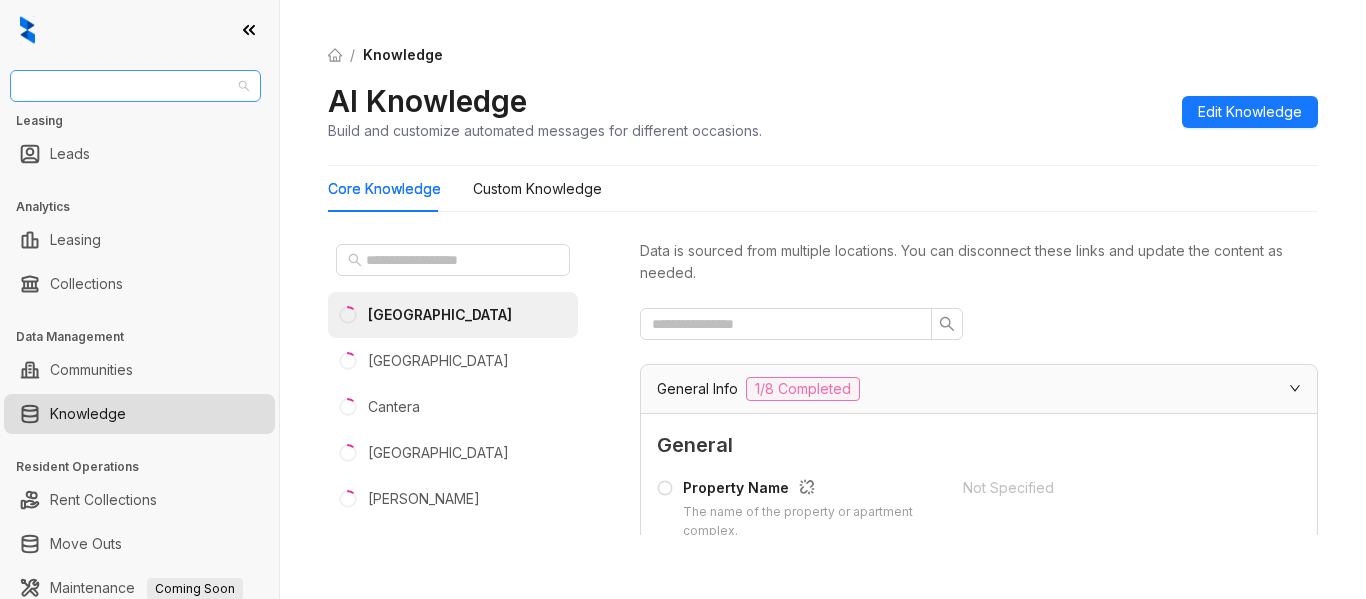 click on "Indus" at bounding box center (135, 86) 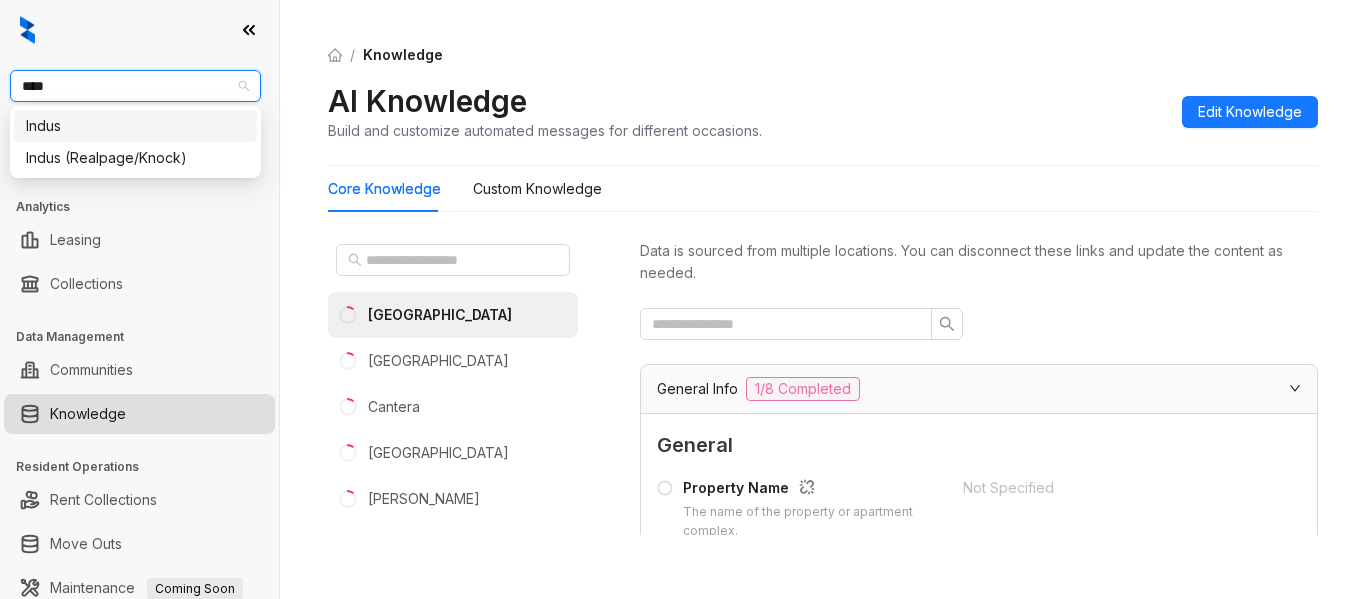 type on "*****" 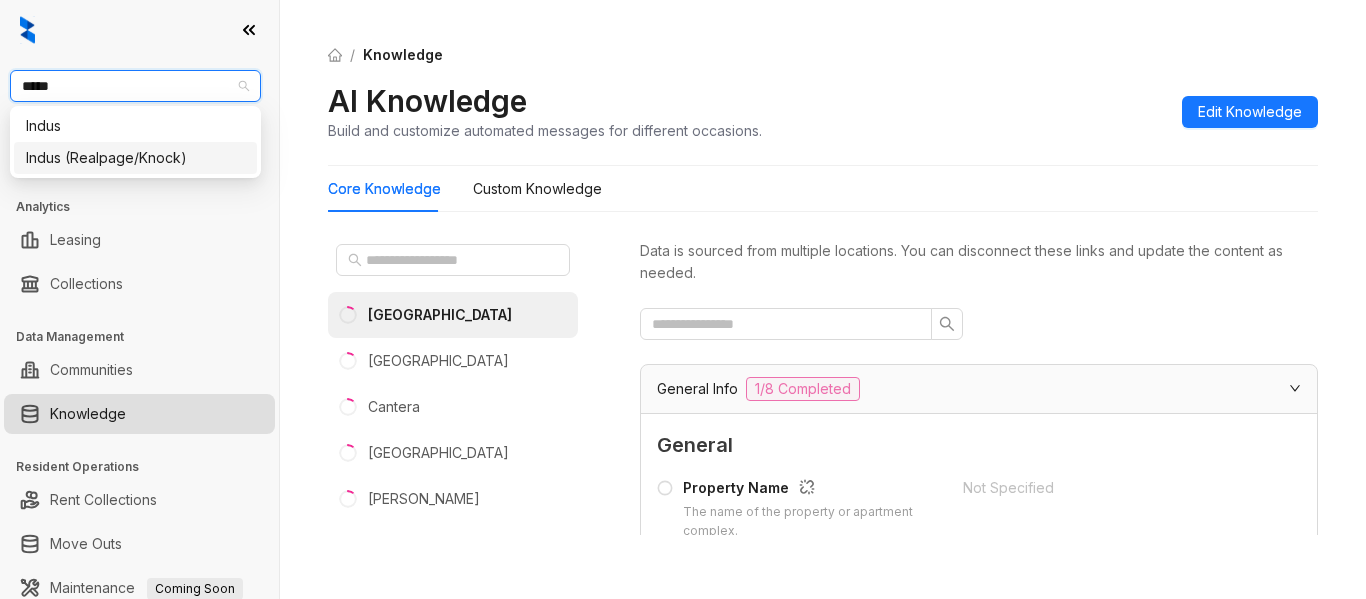 click on "Indus (Realpage/Knock)" at bounding box center (135, 158) 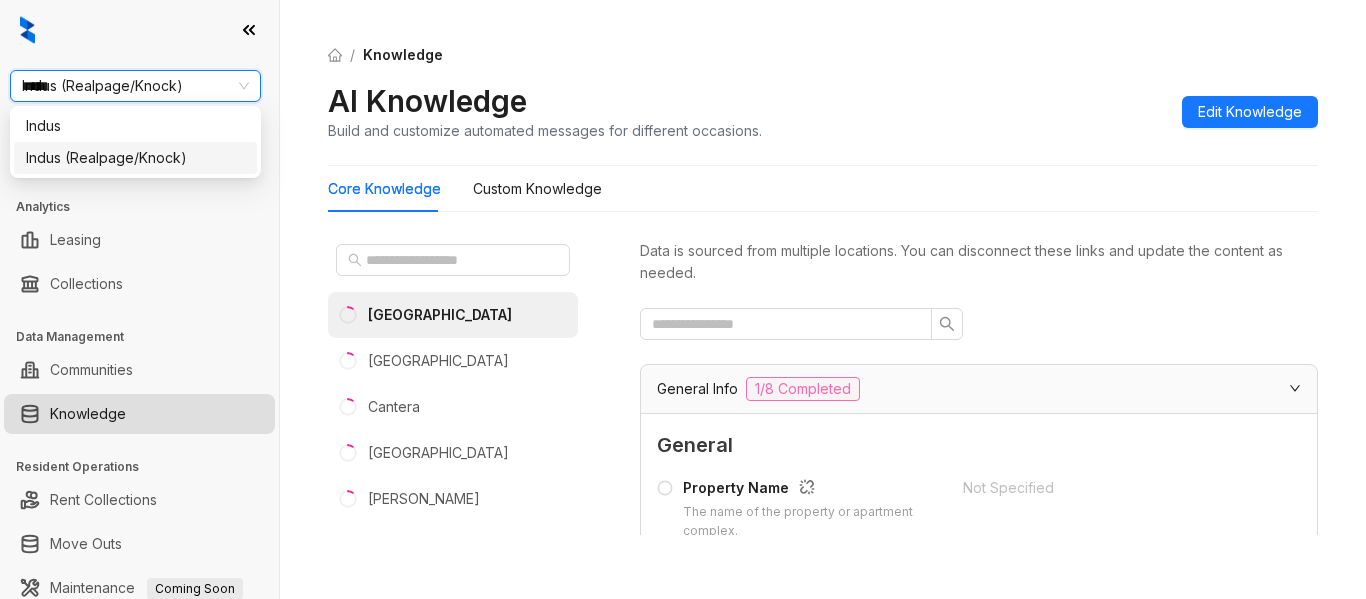 type 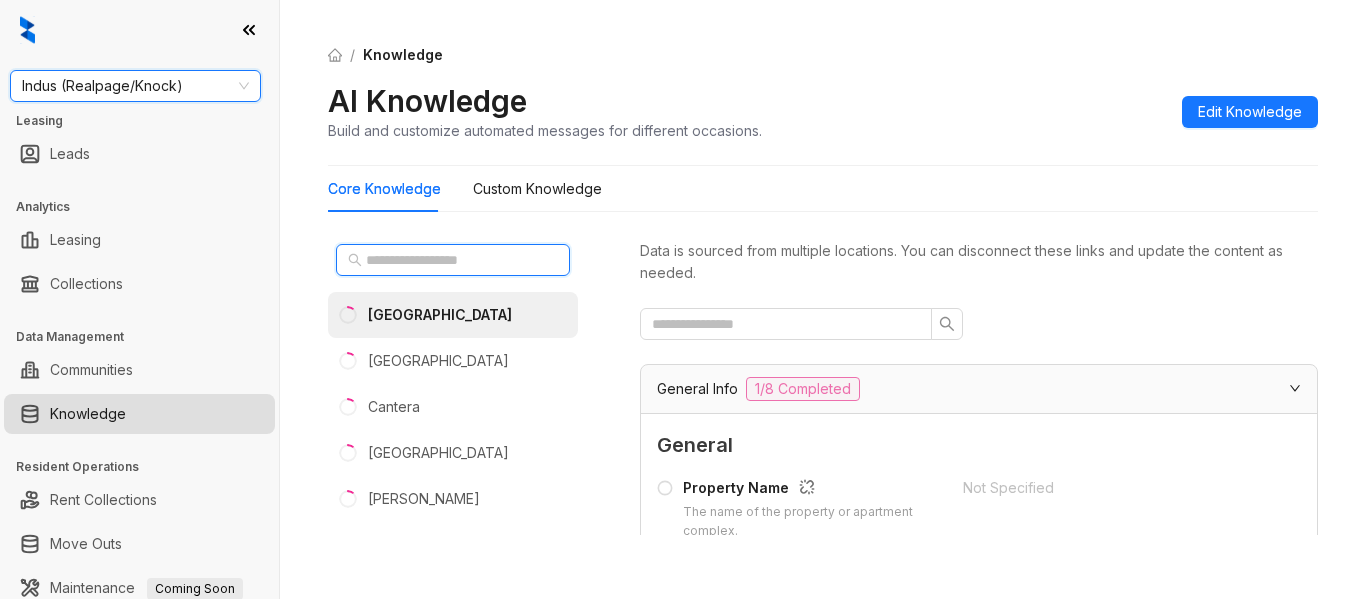 click at bounding box center [454, 260] 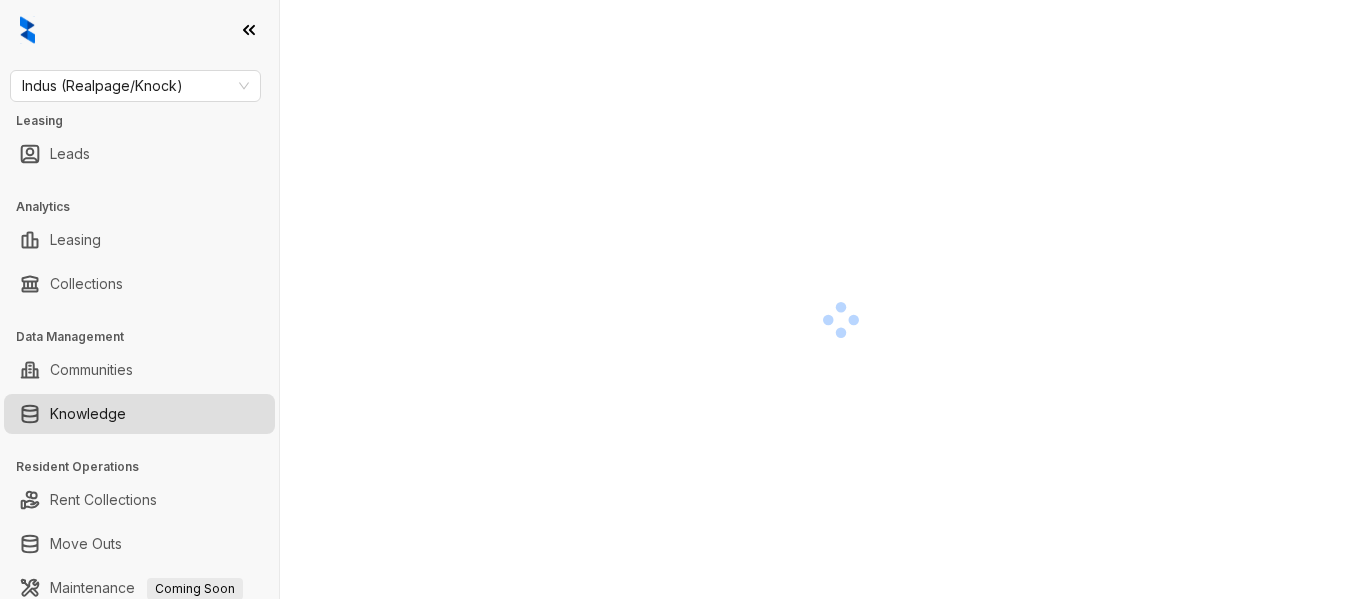 scroll, scrollTop: 0, scrollLeft: 0, axis: both 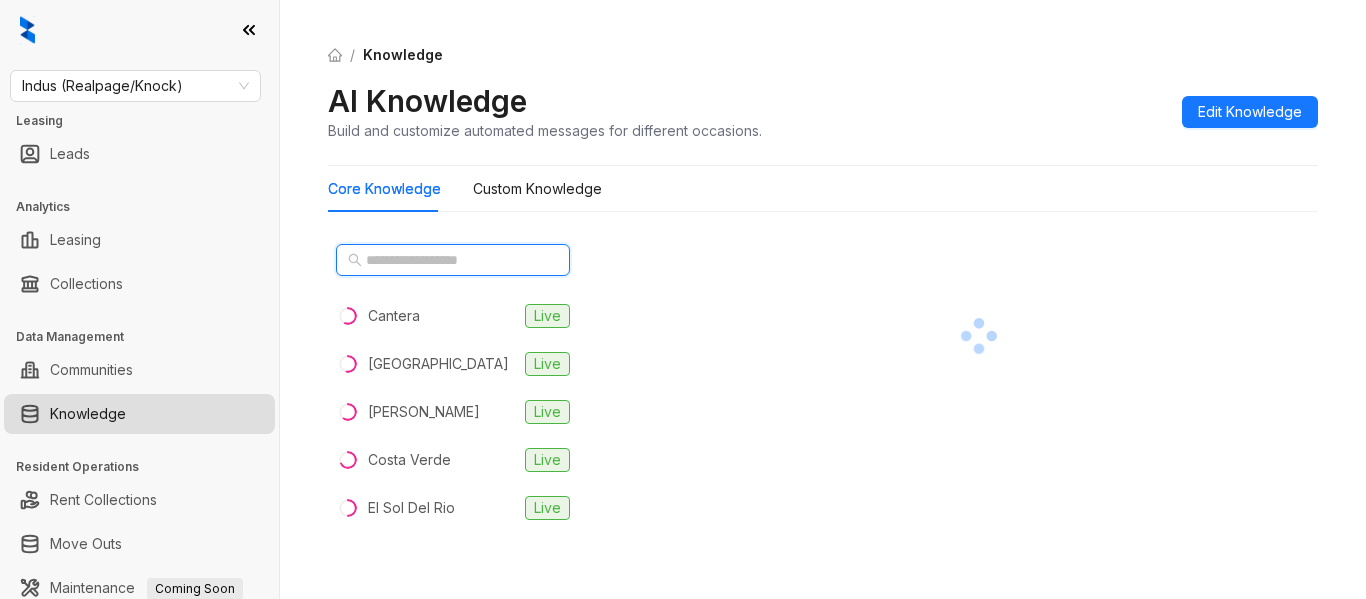click at bounding box center (454, 260) 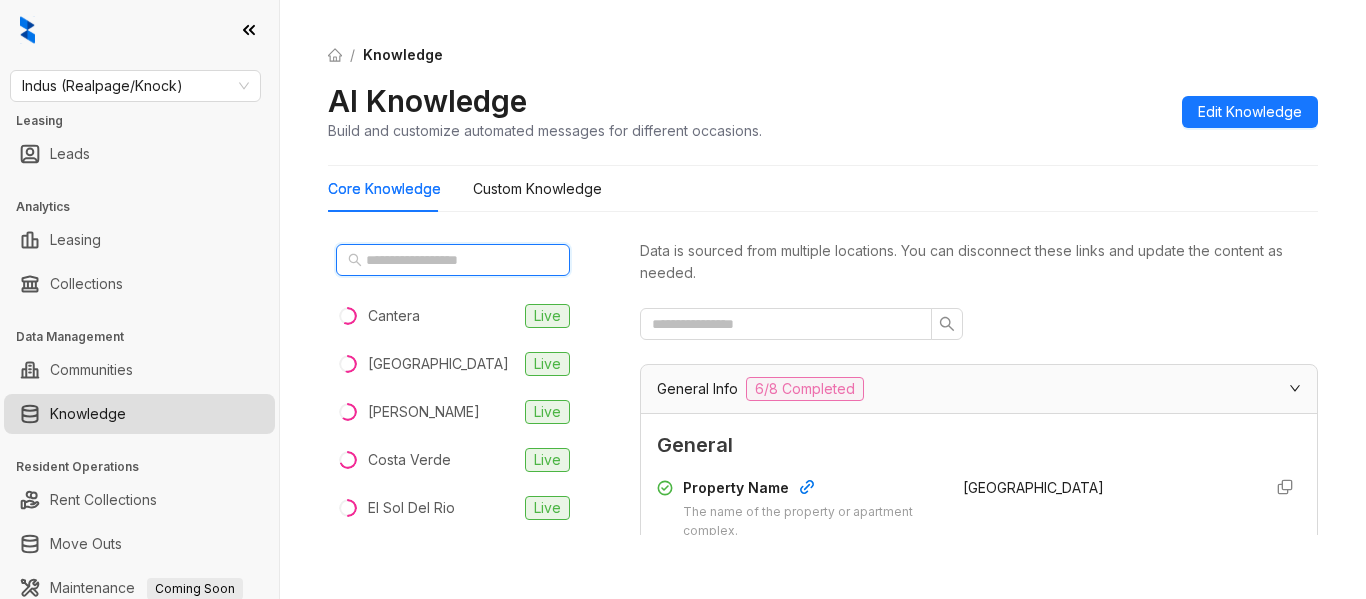 click at bounding box center (454, 260) 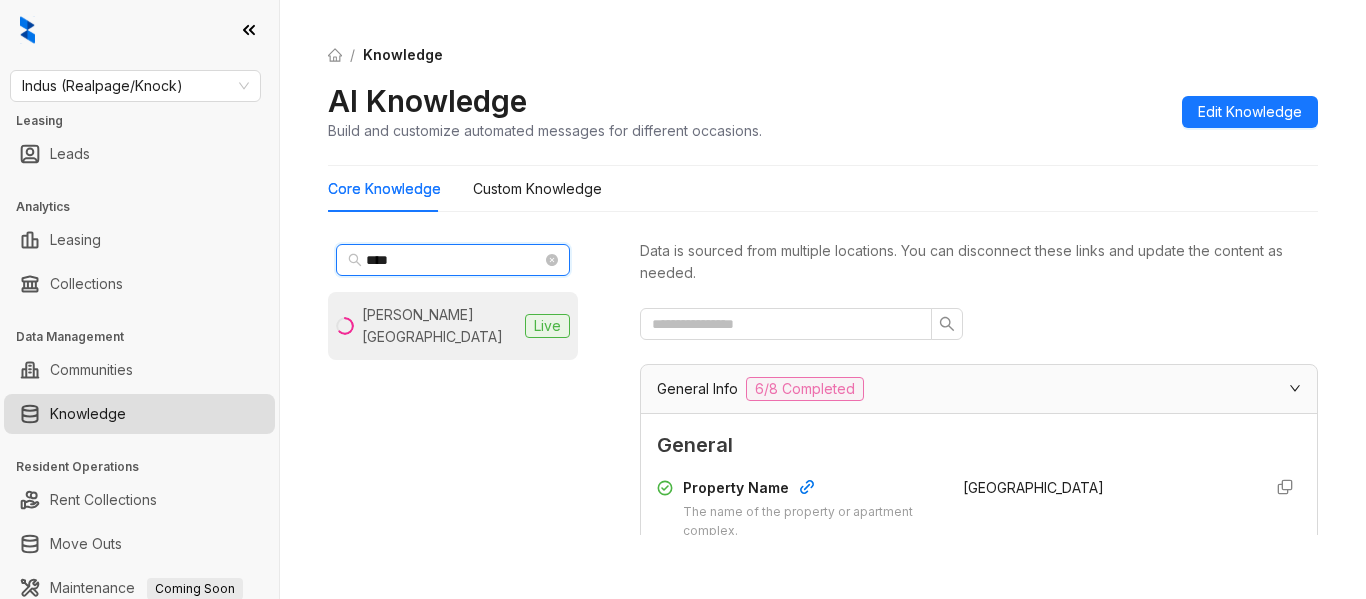 type on "****" 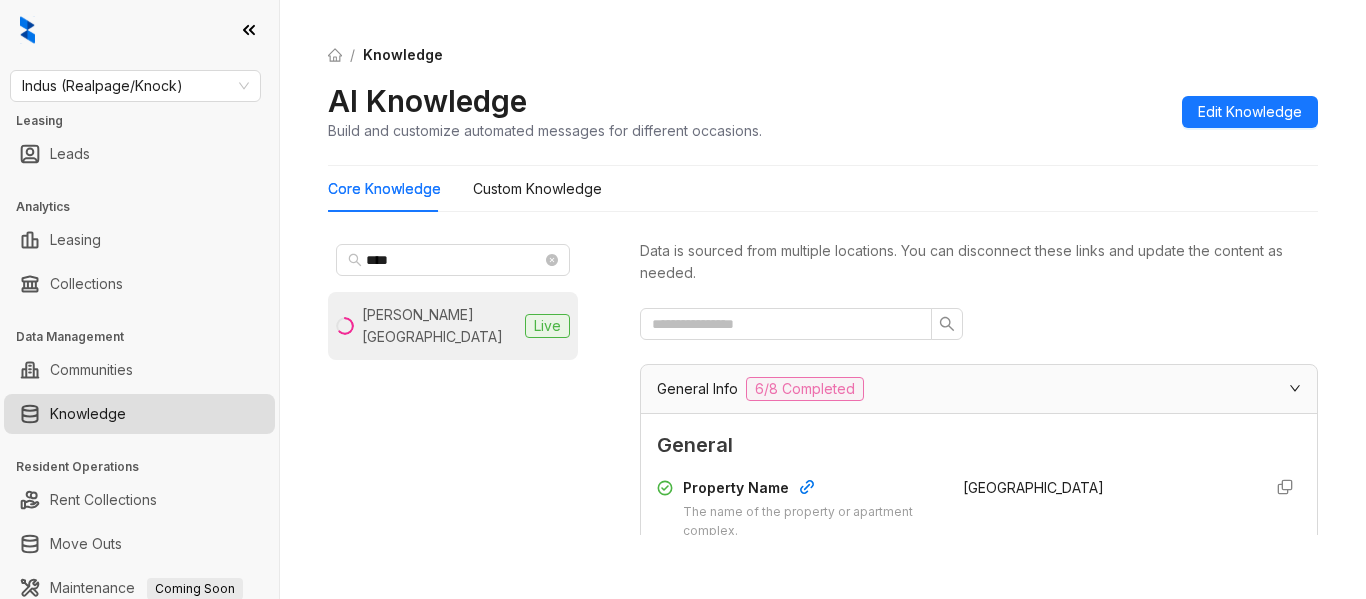 click on "Valle Vista" at bounding box center [439, 326] 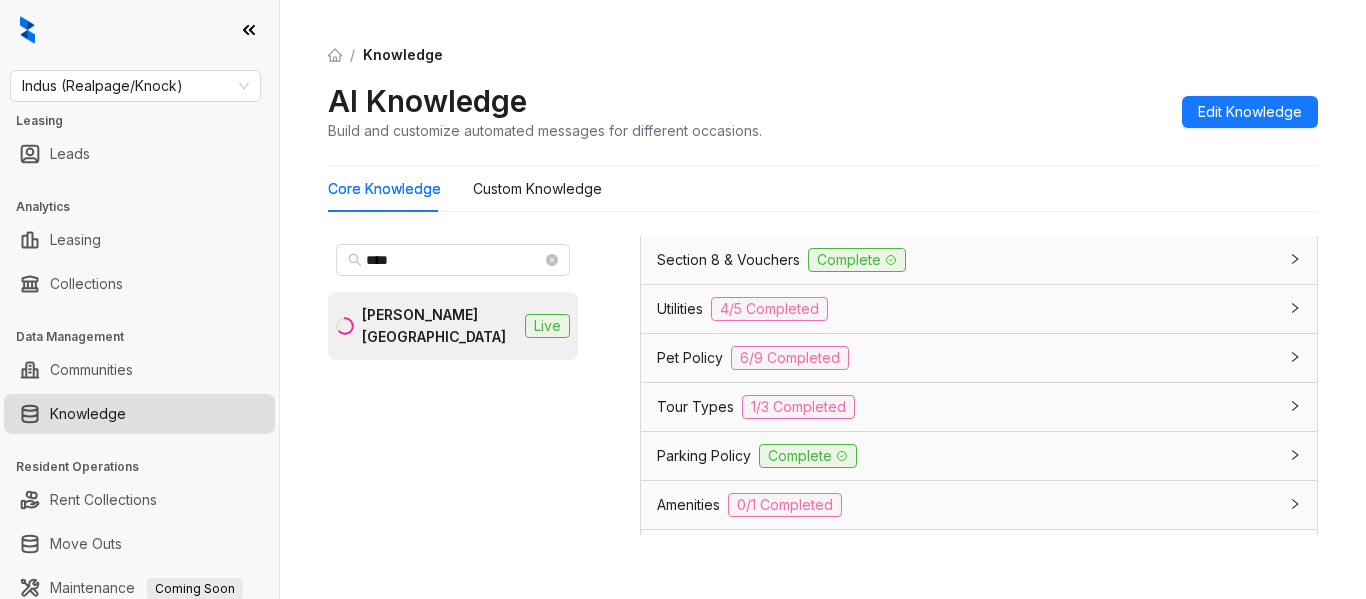 scroll, scrollTop: 1600, scrollLeft: 0, axis: vertical 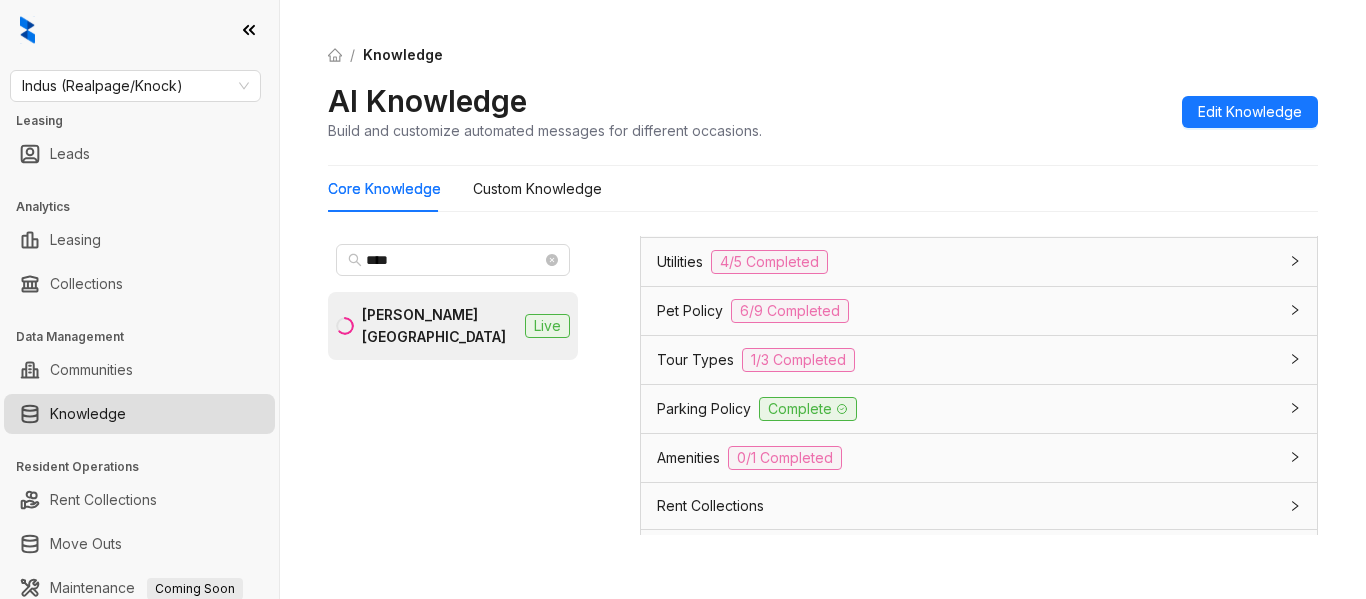 click on "Utilities" at bounding box center (680, 262) 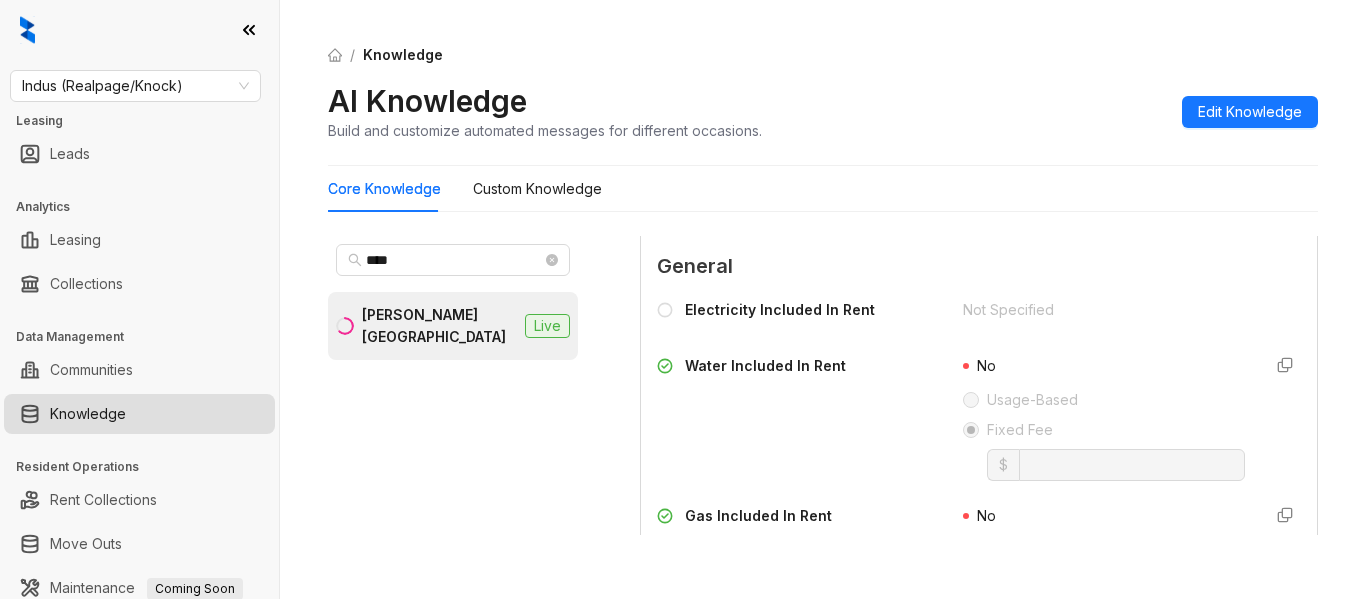 scroll, scrollTop: 1600, scrollLeft: 0, axis: vertical 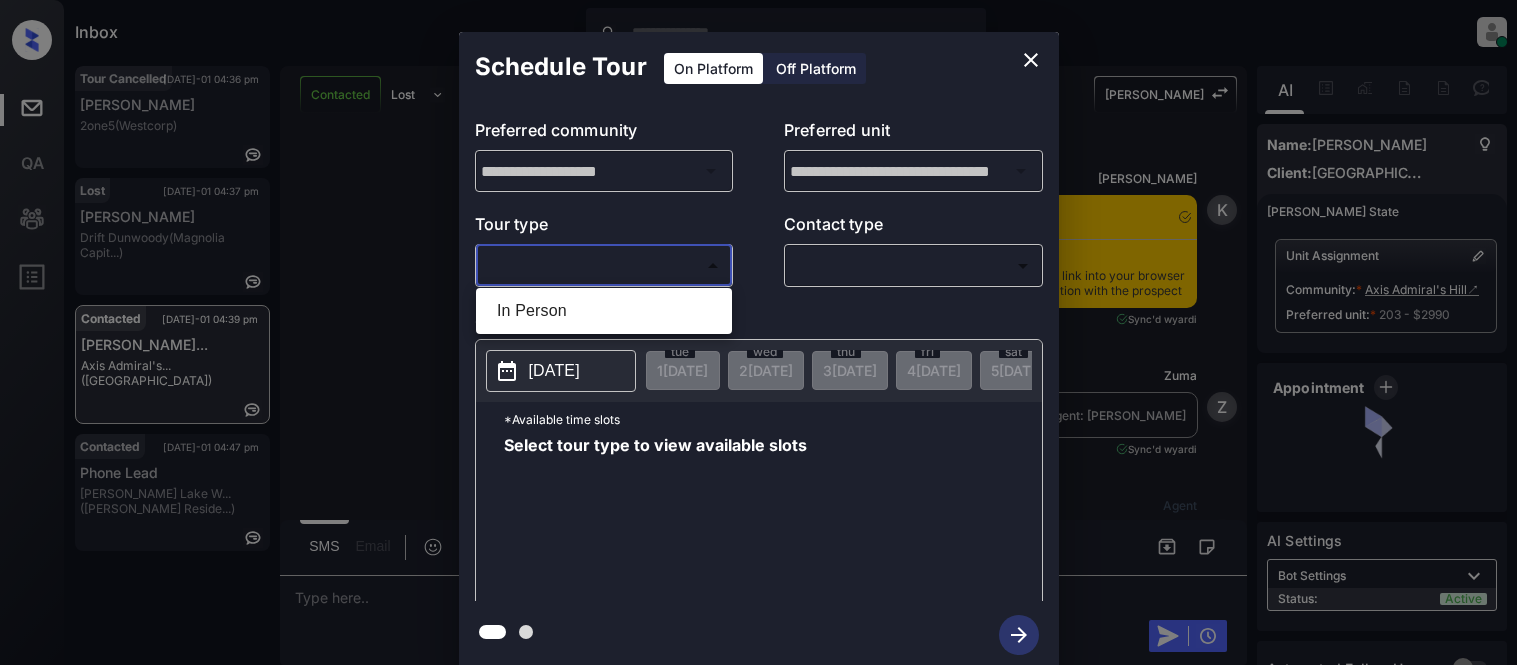 click on "In Person" at bounding box center (604, 311) 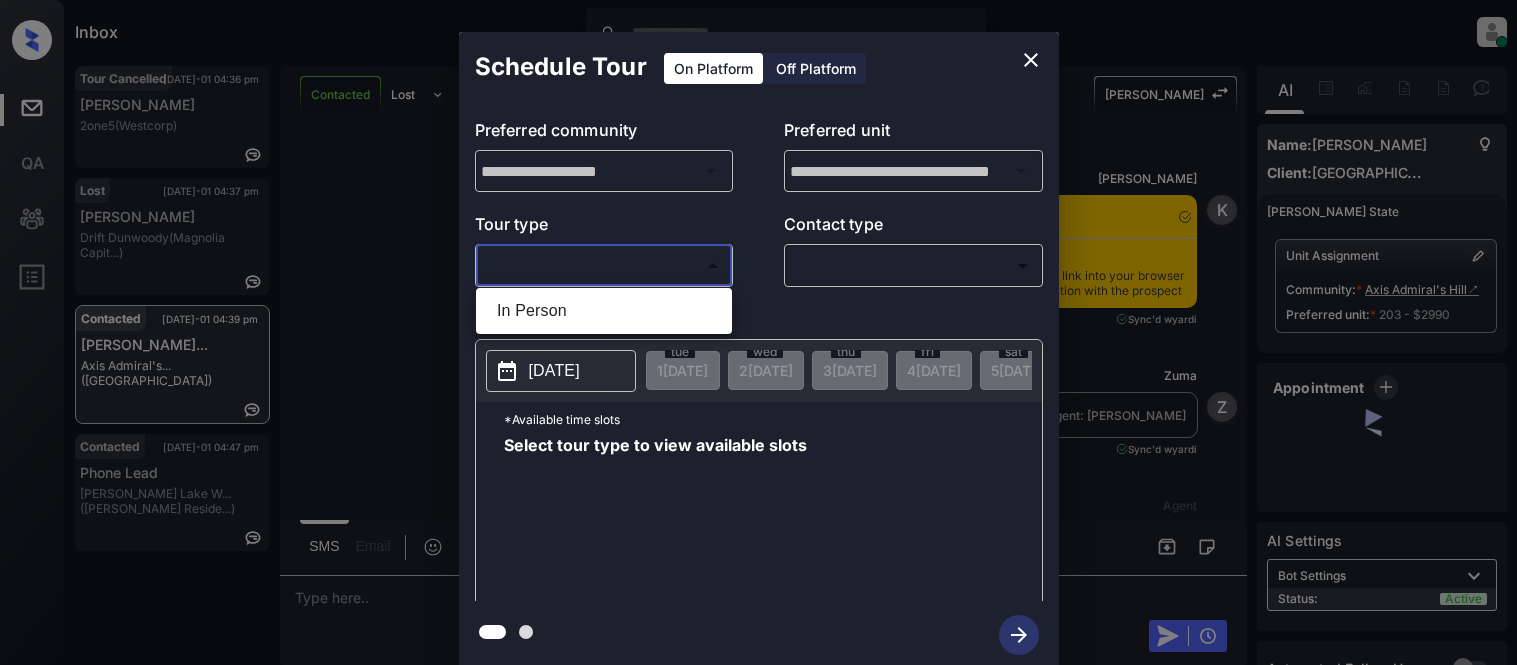 type on "********" 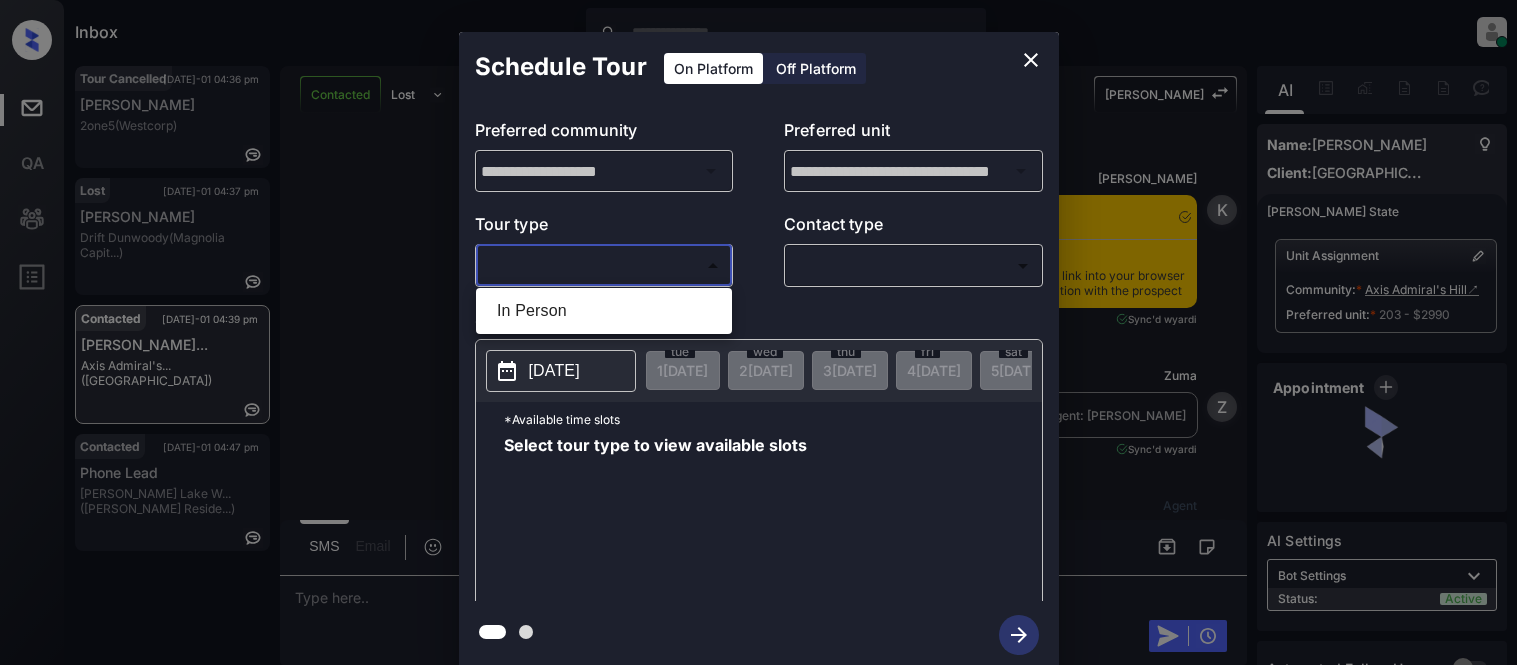 click at bounding box center [758, 332] 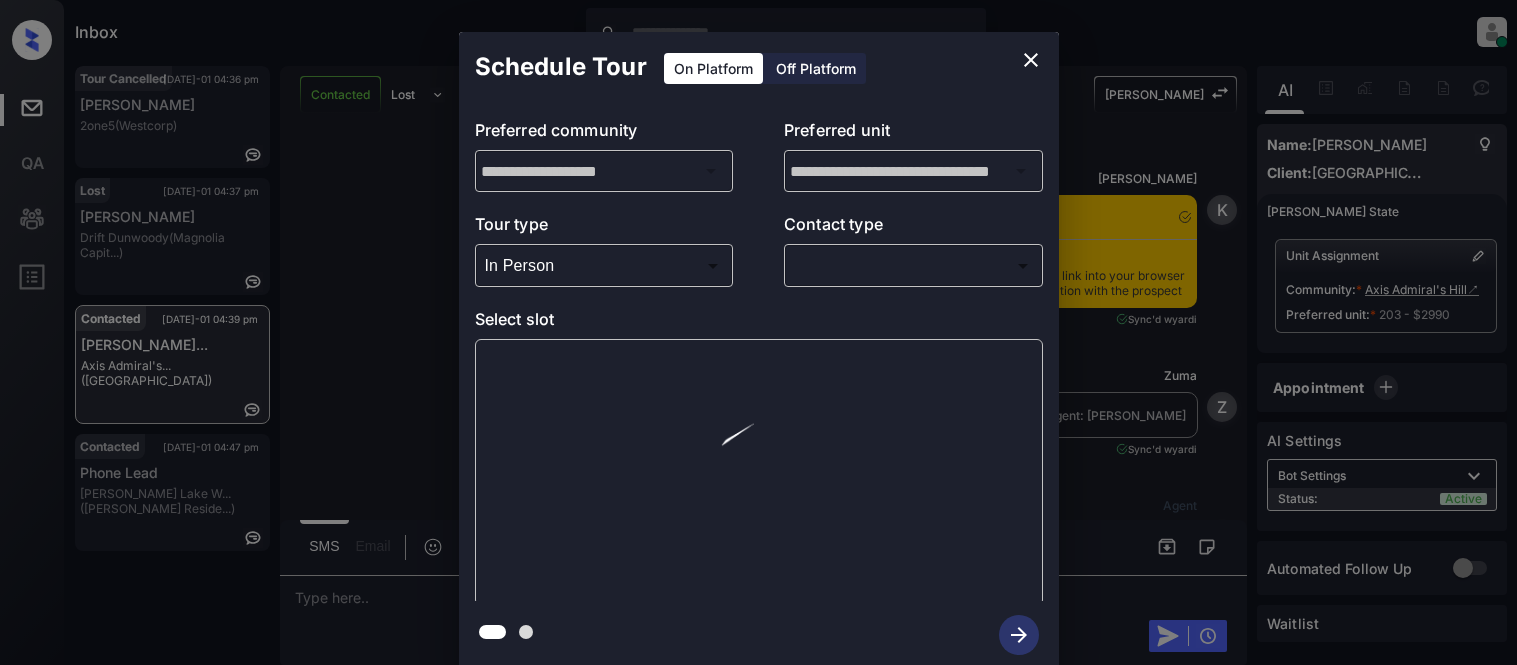 scroll, scrollTop: 0, scrollLeft: 0, axis: both 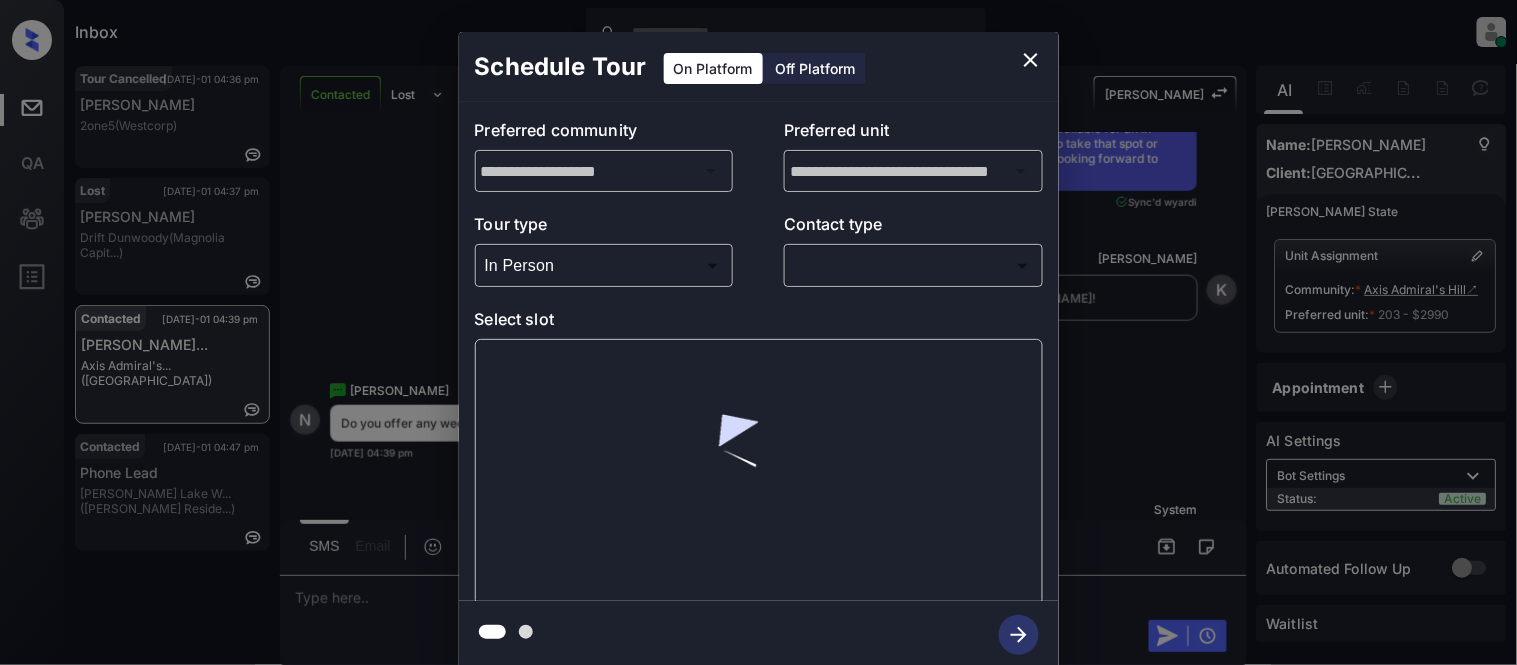 click on "Inbox Kristina Cataag Online Set yourself   offline Set yourself   on break Profile Switch to  light  mode Sign out Tour Cancelled Jul-01 04:36 pm   Kevin Williams 2one5  (Westcorp) Lost Jul-01 04:37 pm   Jakob Mostyn Drift Dunwoody  (Magnolia Capit...) Contacted Jul-01 04:39 pm   Natalie Stewar... Axis Admiral's...  (Fairfield) Contacted Jul-01 04:47 pm   Phone Lead Griffis Lake W...  (Griffis Reside...) Contacted Lost Lead Sentiment: Angry Upon sliding the acknowledgement:  Lead will move to lost stage. * ​ SMS and call option will be set to opt out. AFM will be turned off for the lead. Kelsey New Message Kelsey Notes Note: https://conversation.getzuma.com/6862dc29f3f8304946199667 - Paste this link into your browser to view Kelsey’s conversation with the prospect Jun 30, 2025 11:49 am  Sync'd w  yardi K New Message Zuma Lead transferred to leasing agent: kelsey Jun 30, 2025 11:49 am  Sync'd w  yardi Z New Message Agent Lead created via leadPoller in Inbound stage. Jun 30, 2025 11:49 am A New Message A A" at bounding box center [758, 332] 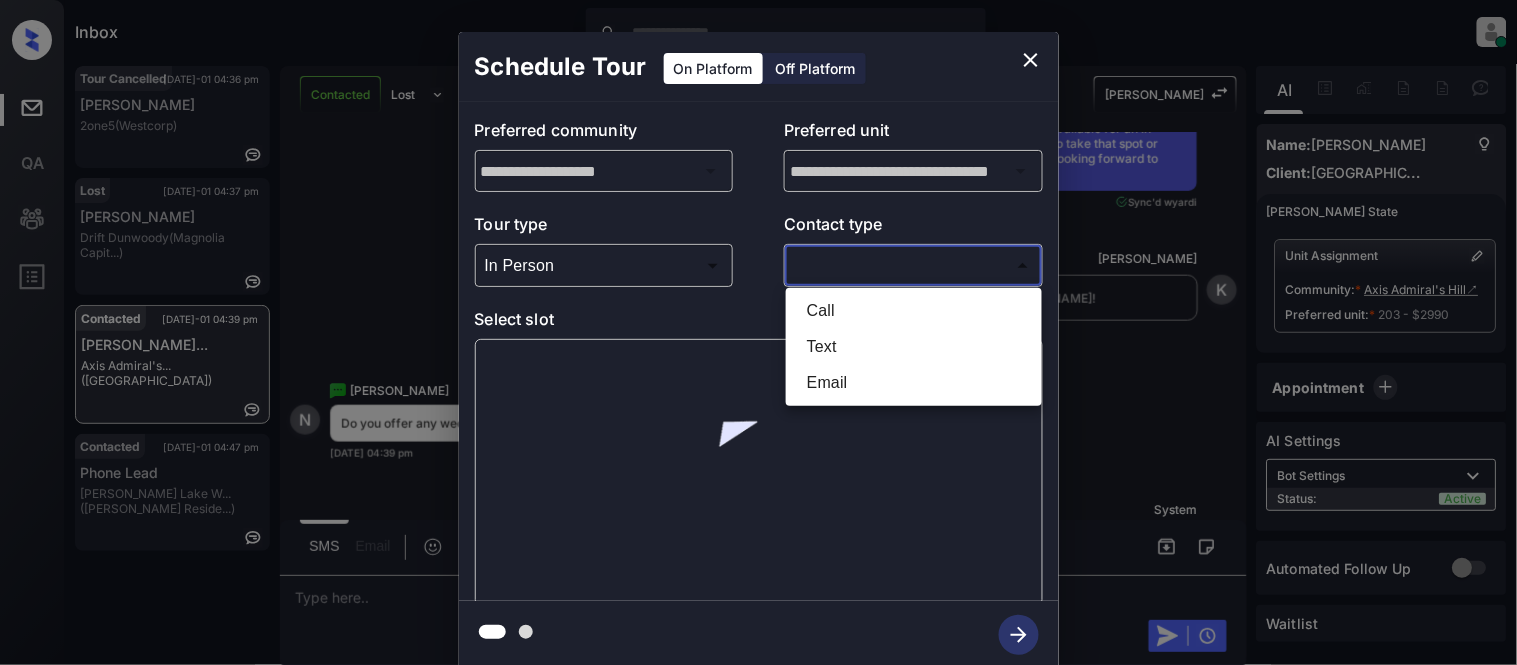 click on "Text" at bounding box center [914, 347] 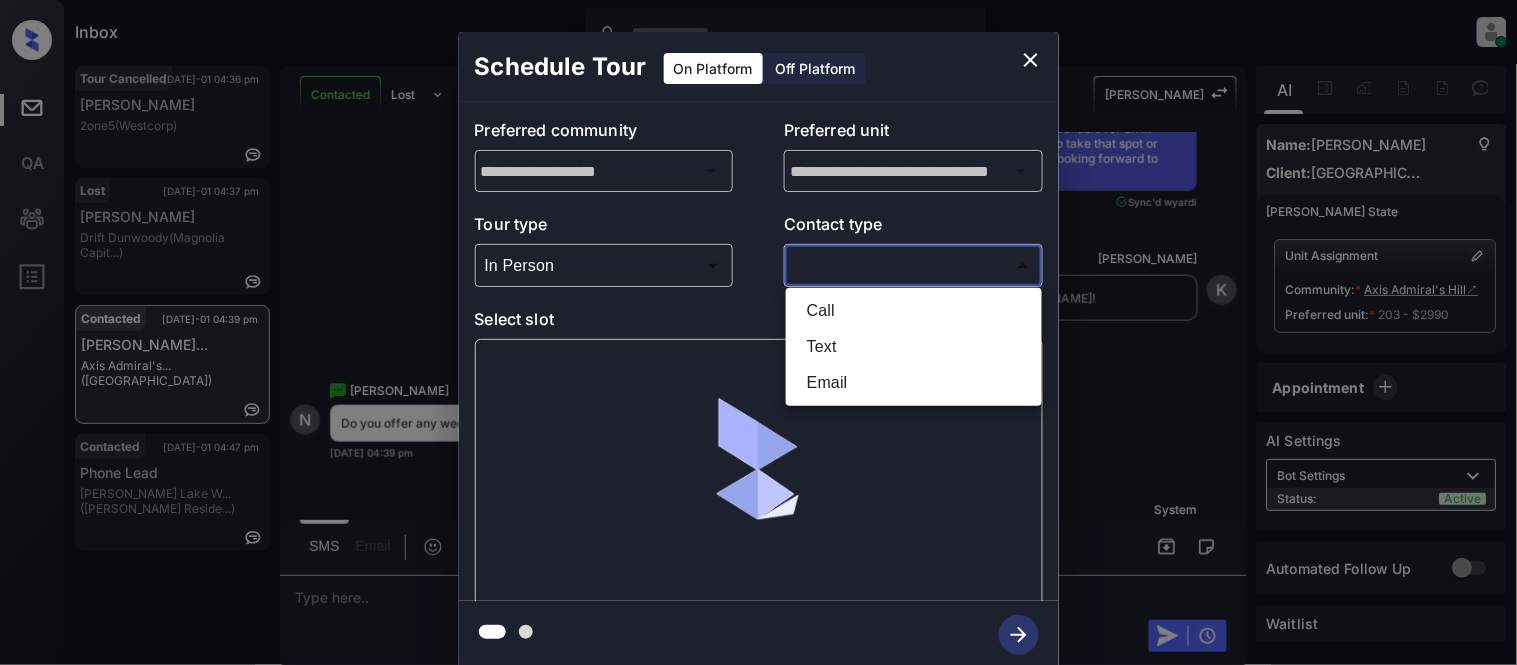 type on "****" 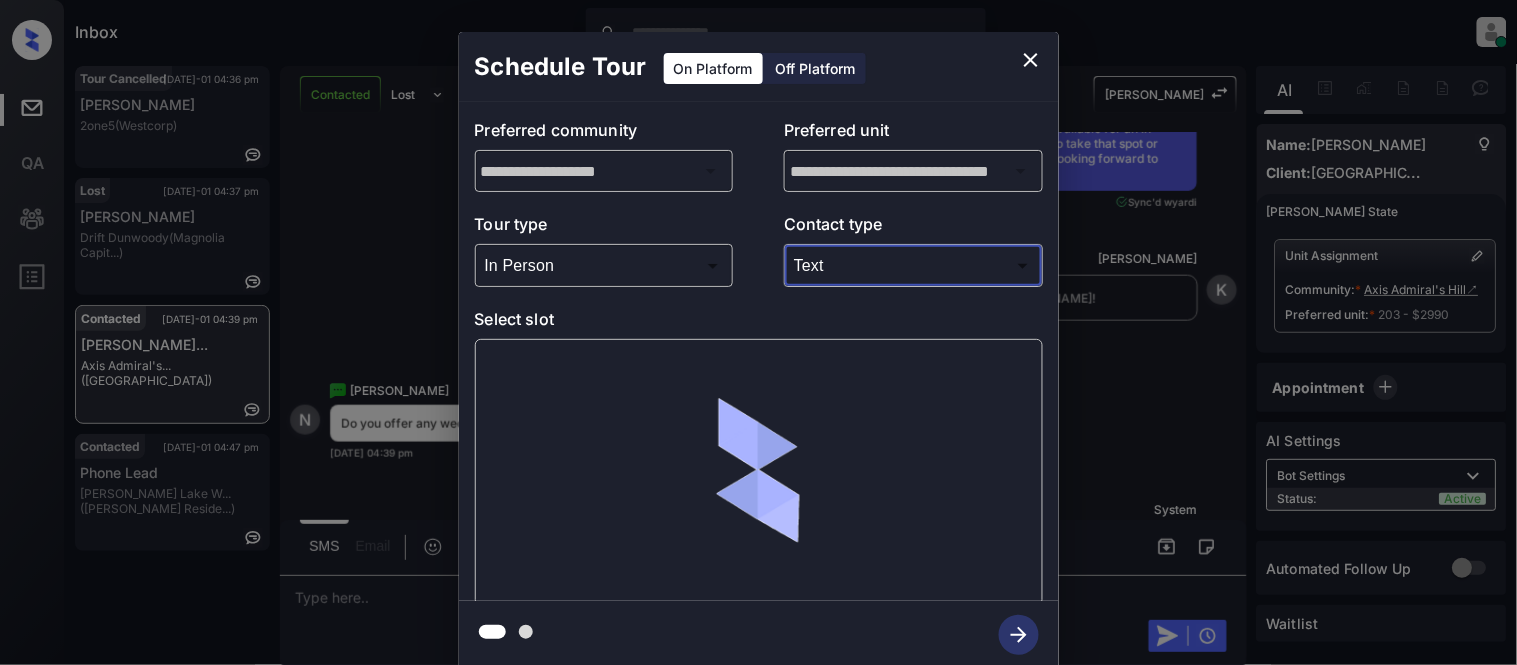 click on "Call Text Email" at bounding box center (758, 332) 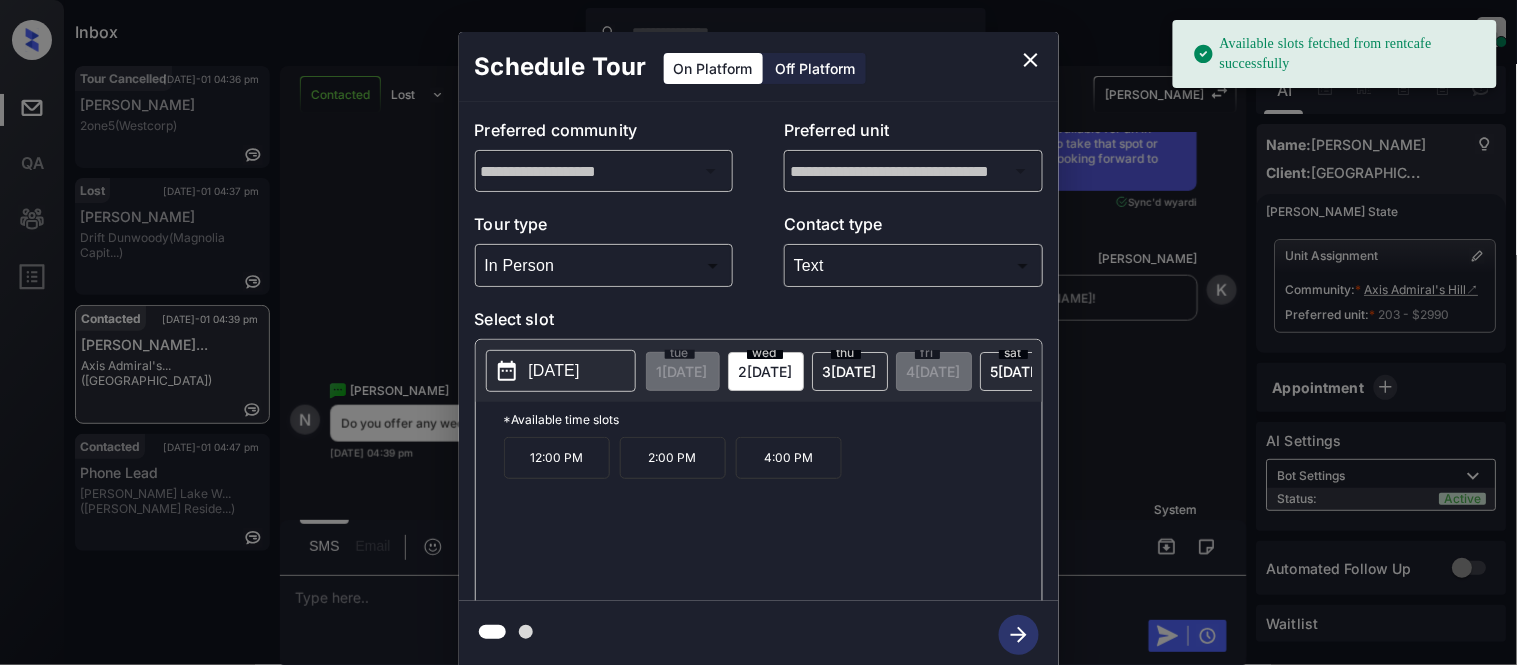 click on "[DATE]" at bounding box center (554, 371) 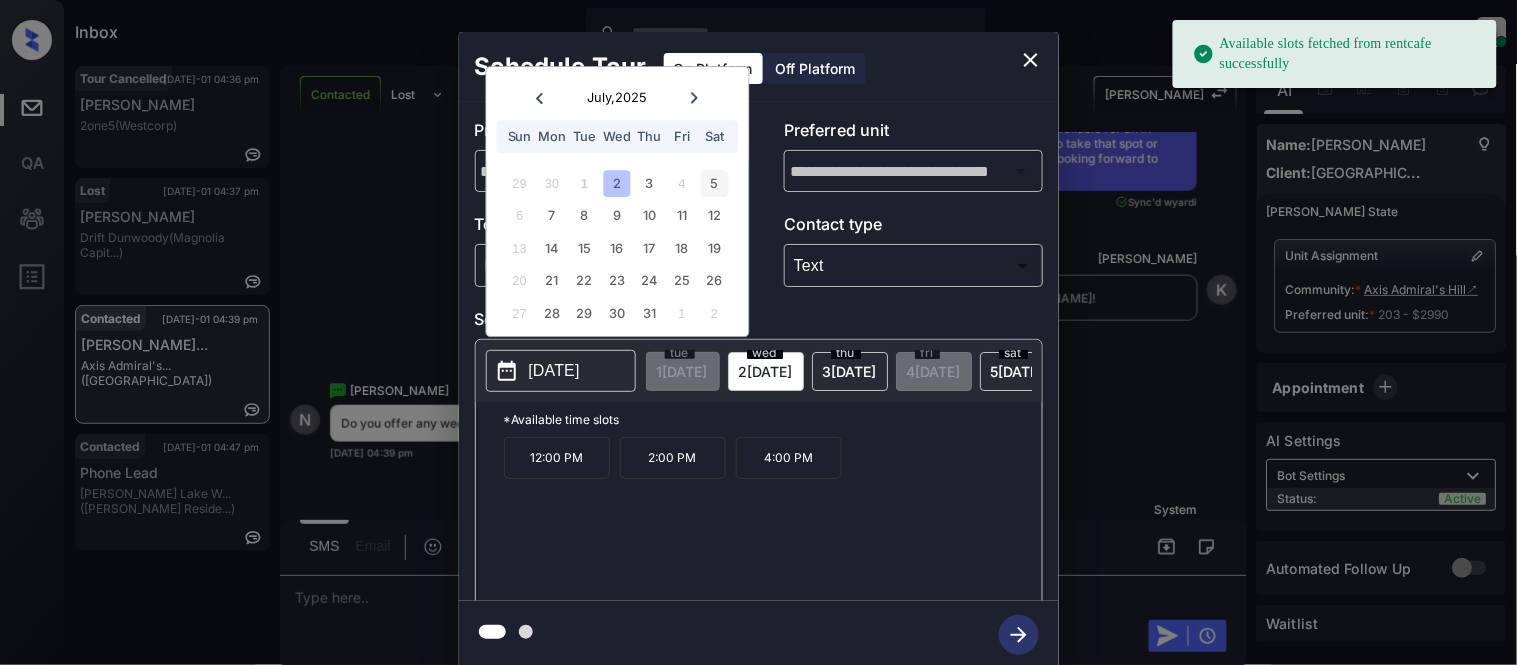 click on "5" at bounding box center (714, 183) 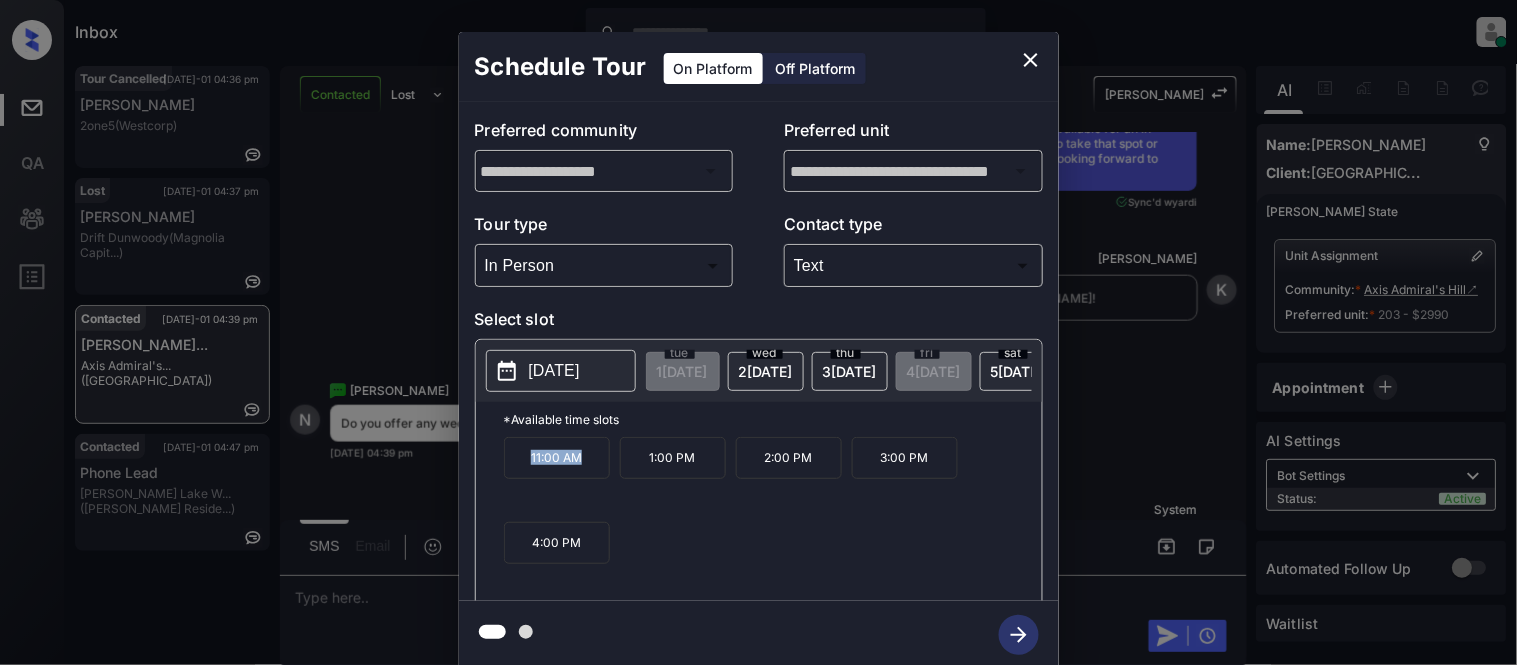 drag, startPoint x: 524, startPoint y: 463, endPoint x: 613, endPoint y: 464, distance: 89.005615 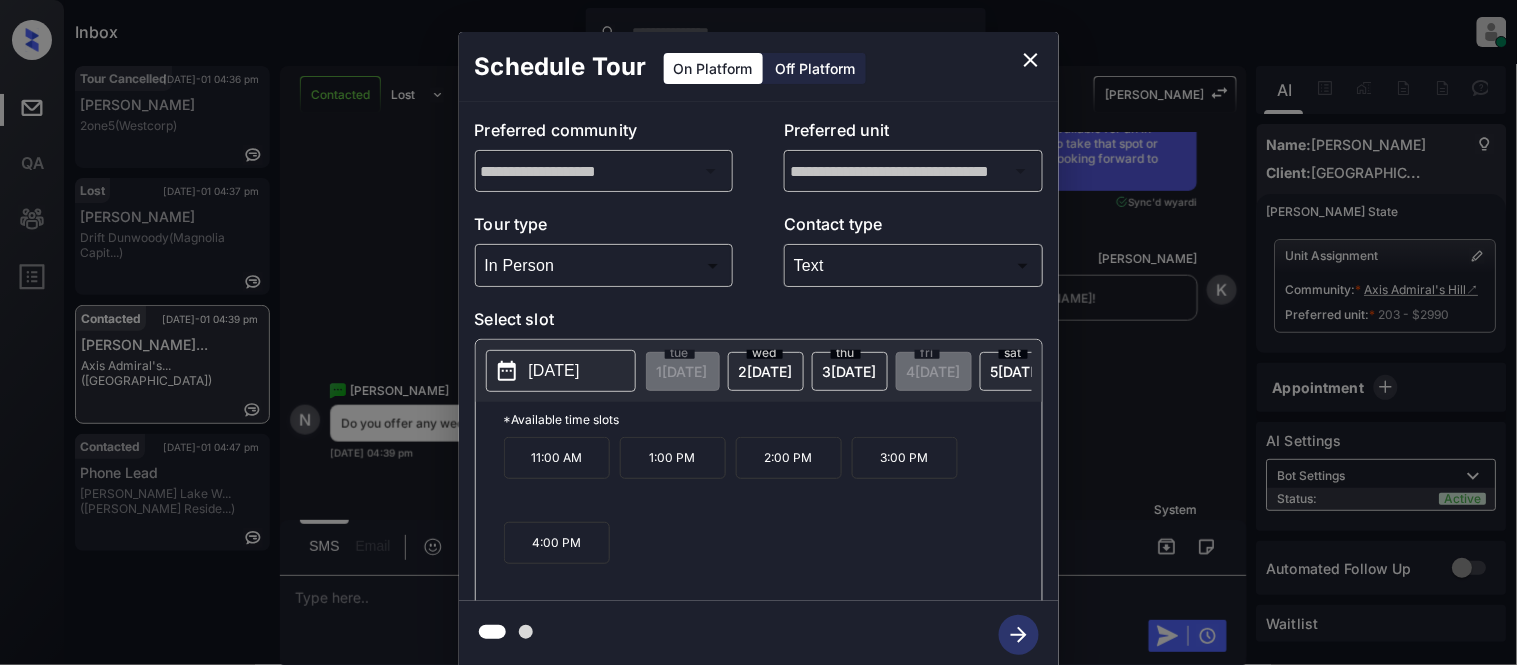 click on "**********" at bounding box center (758, 350) 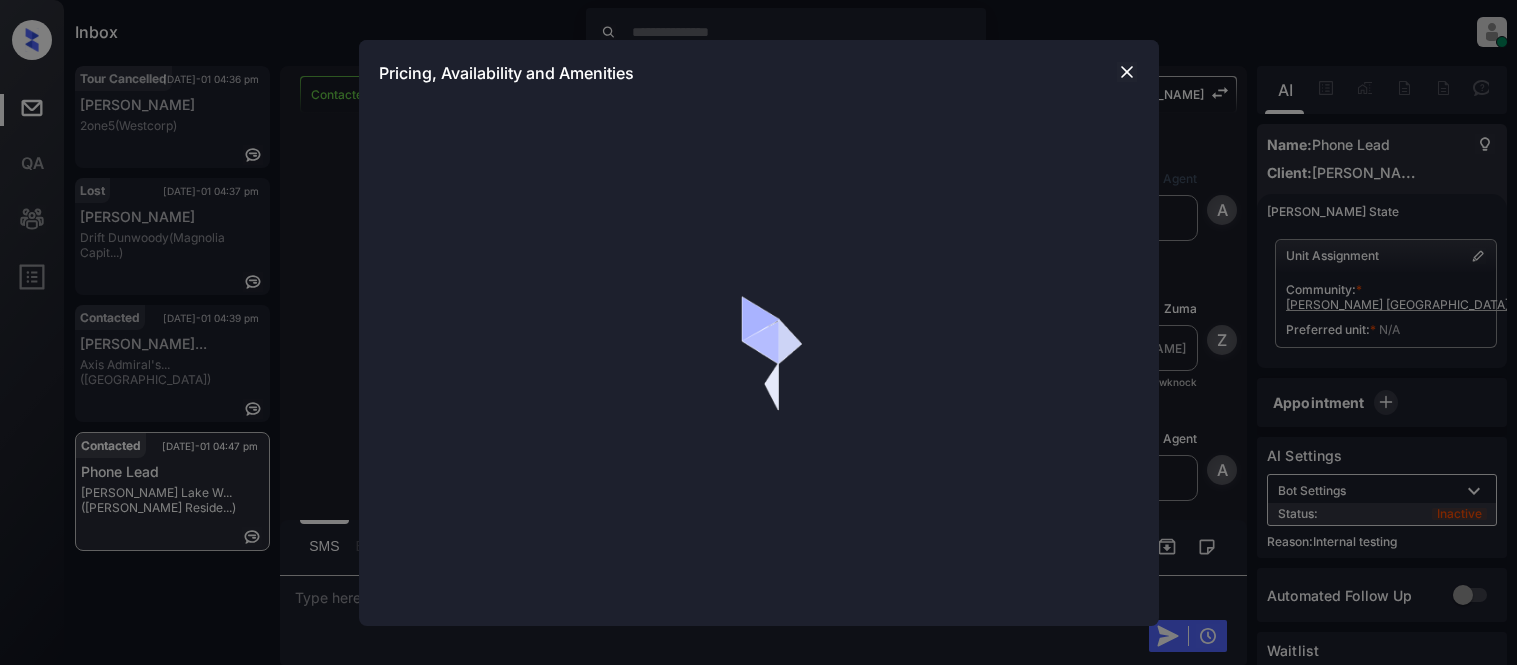 scroll, scrollTop: 0, scrollLeft: 0, axis: both 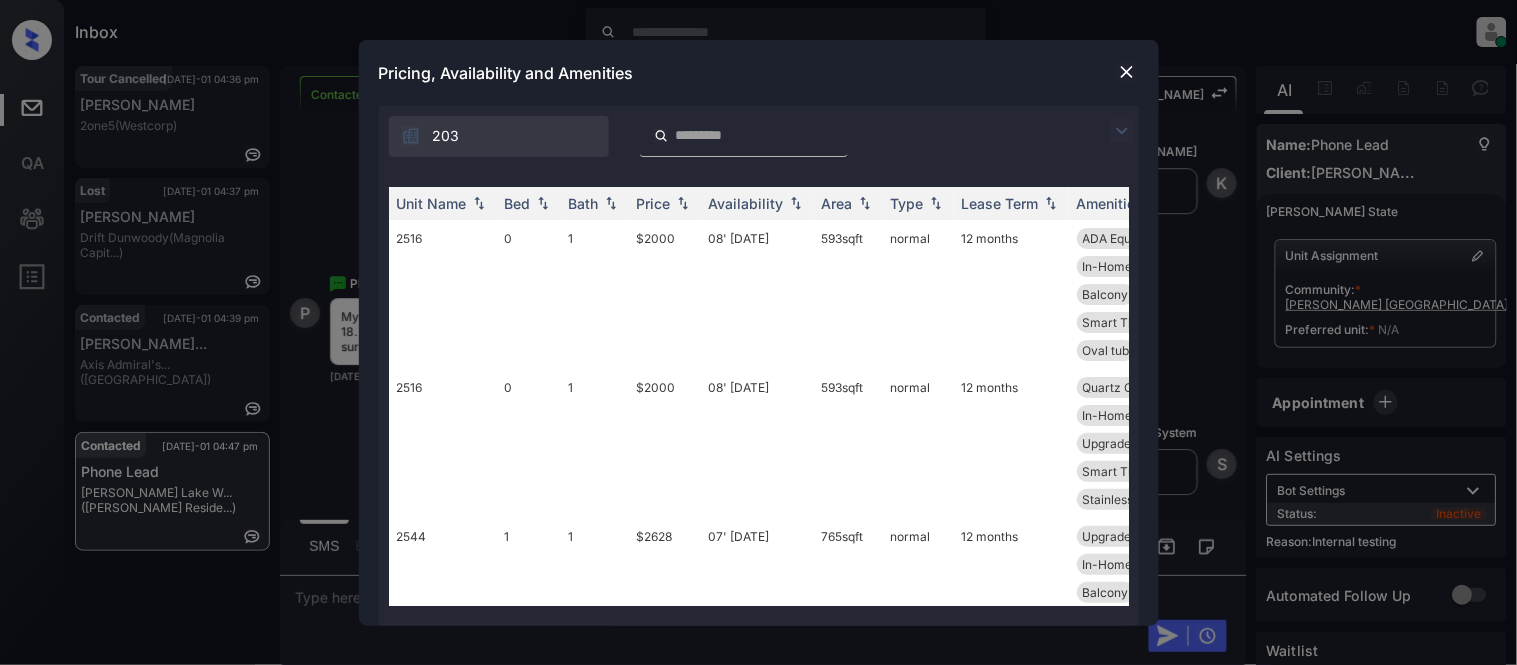 click at bounding box center (1122, 131) 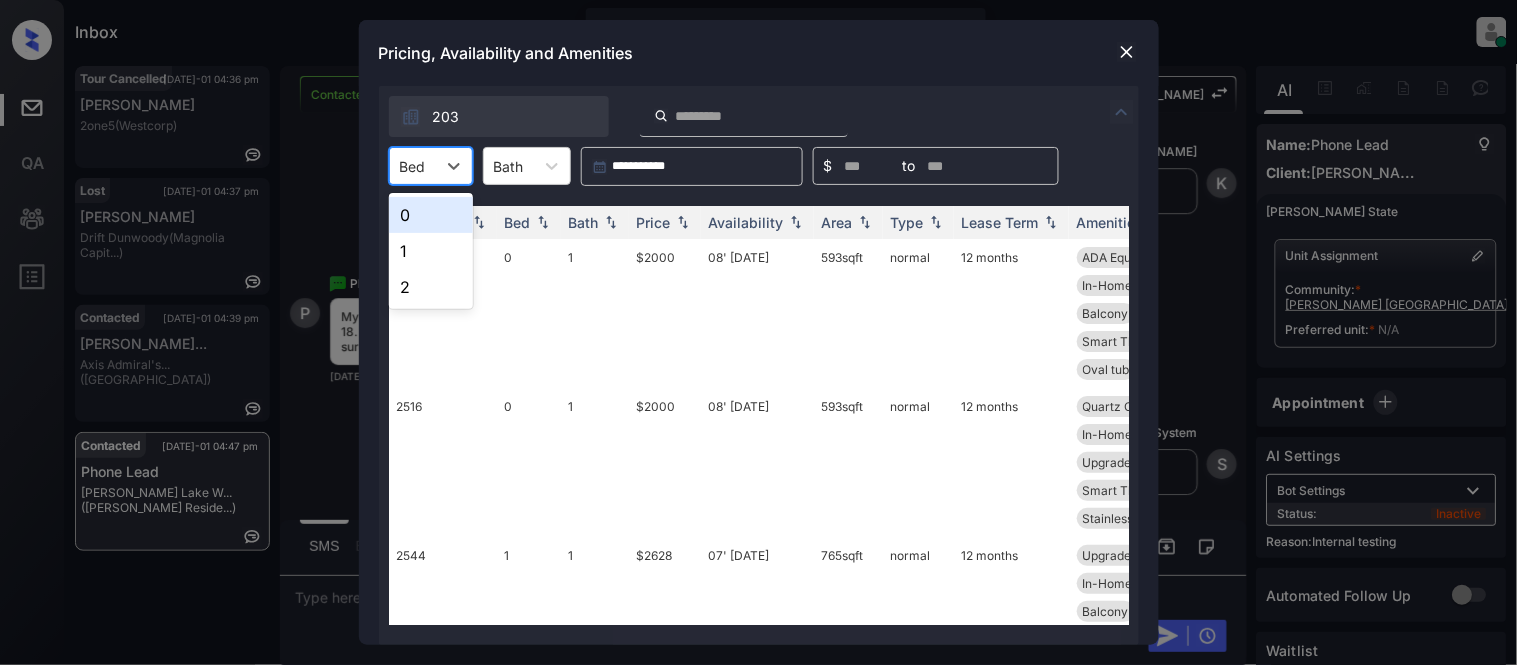 click on "Bed" at bounding box center [413, 166] 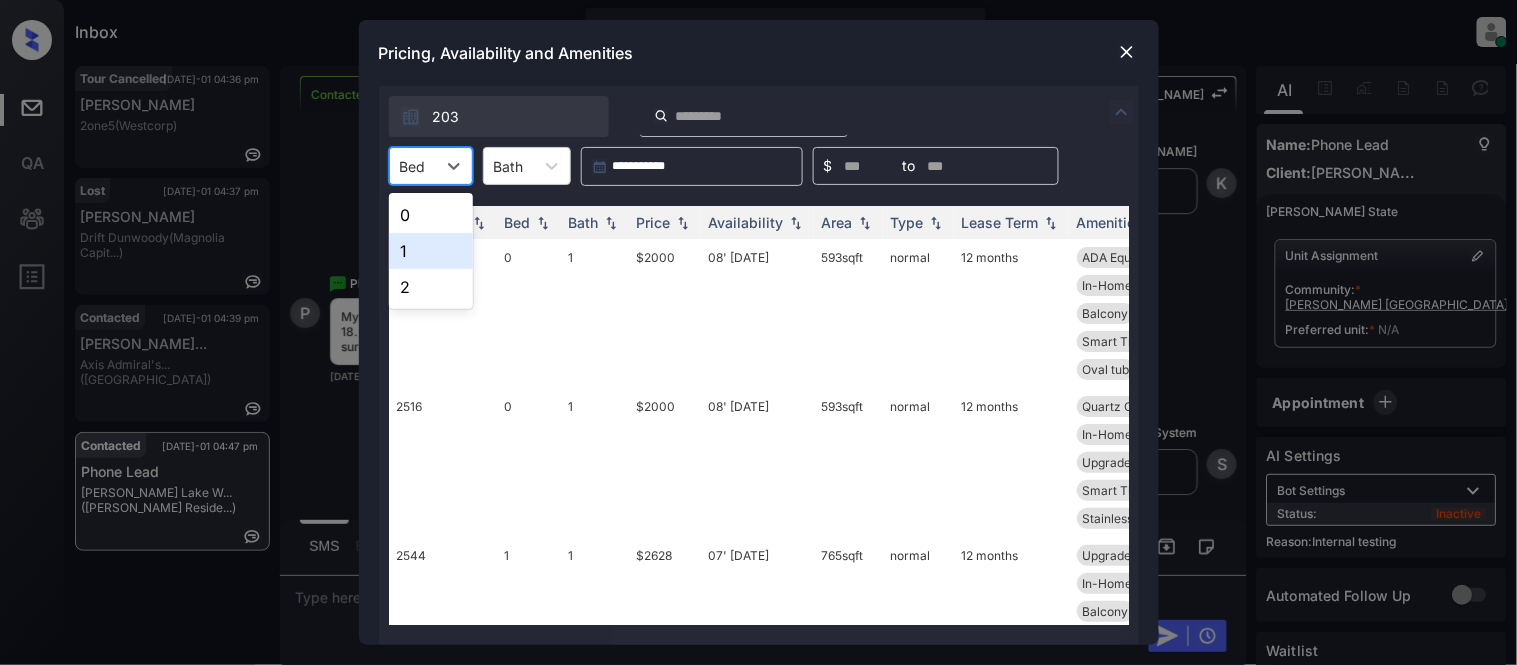 click on "1" at bounding box center [431, 251] 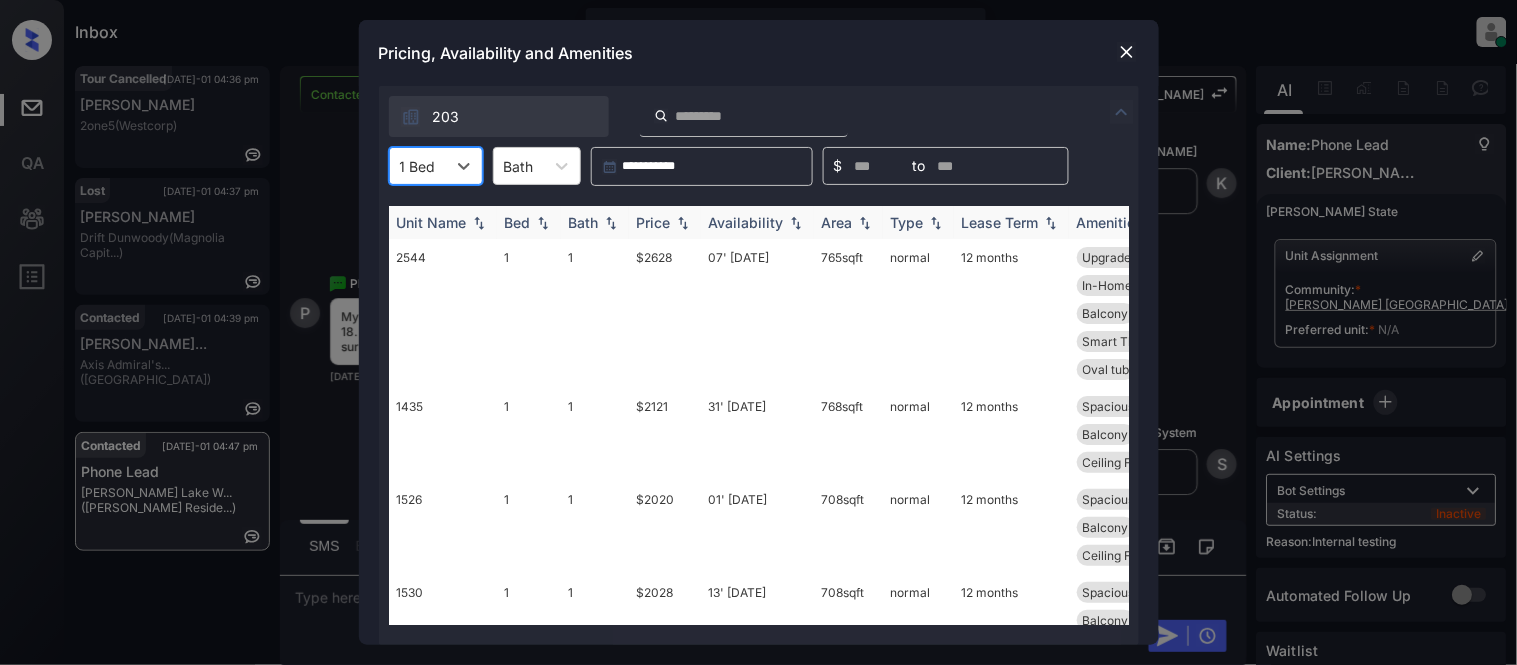 click on "Availability" at bounding box center (746, 222) 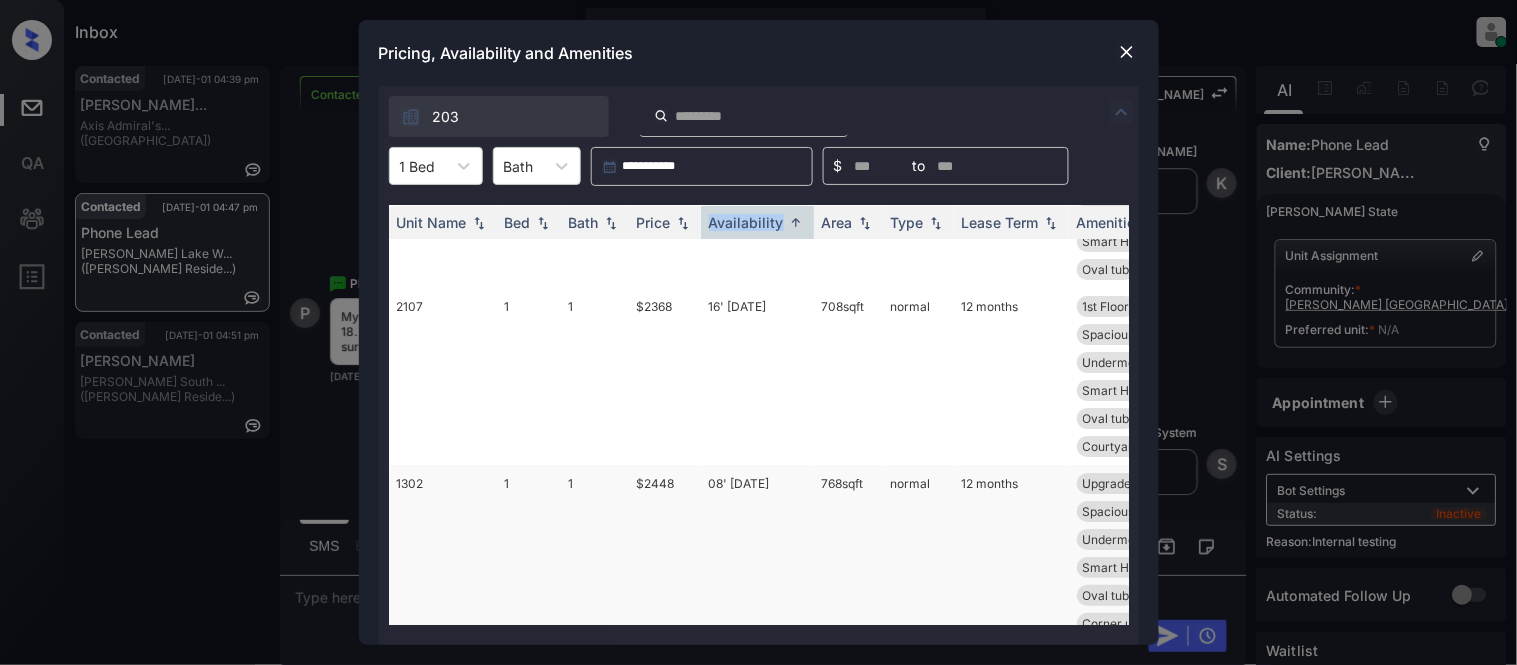 scroll, scrollTop: 3777, scrollLeft: 0, axis: vertical 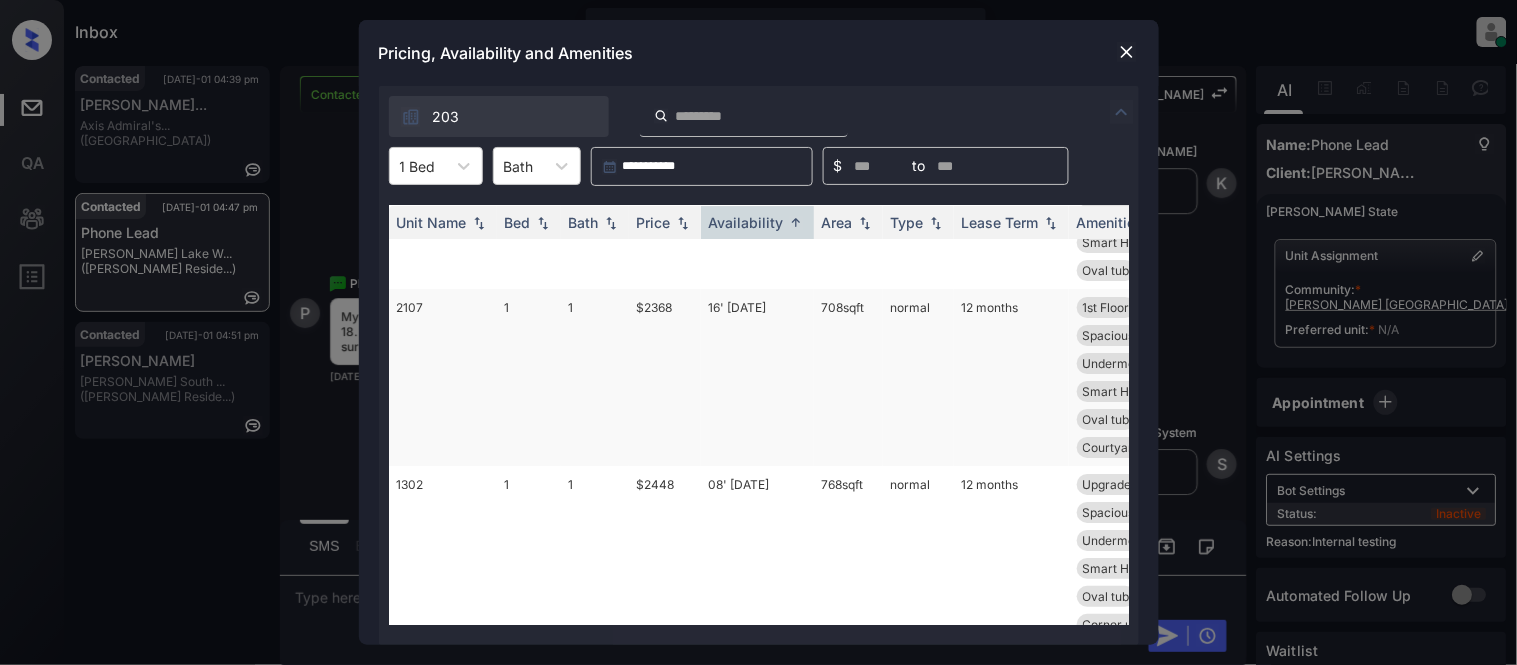 click on "16' Jul 25" at bounding box center [757, 377] 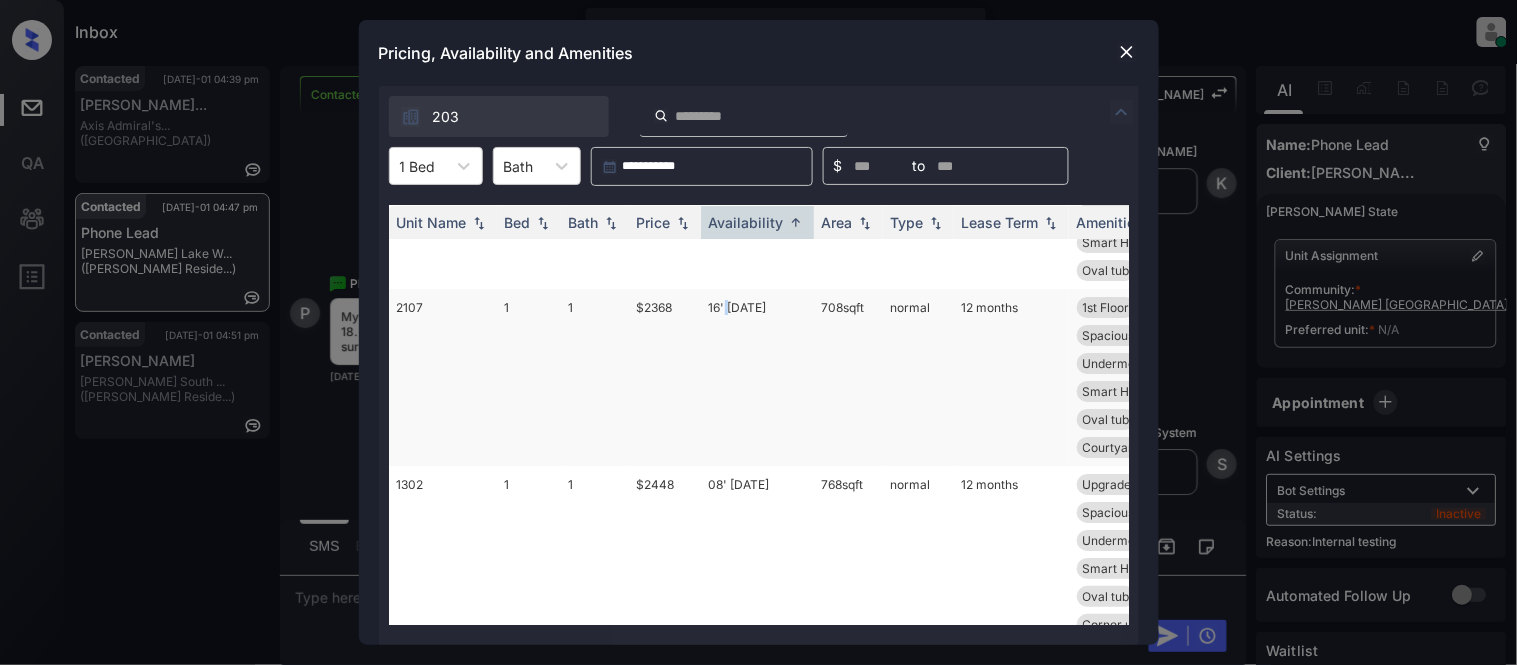 click on "16' Jul 25" at bounding box center [757, 377] 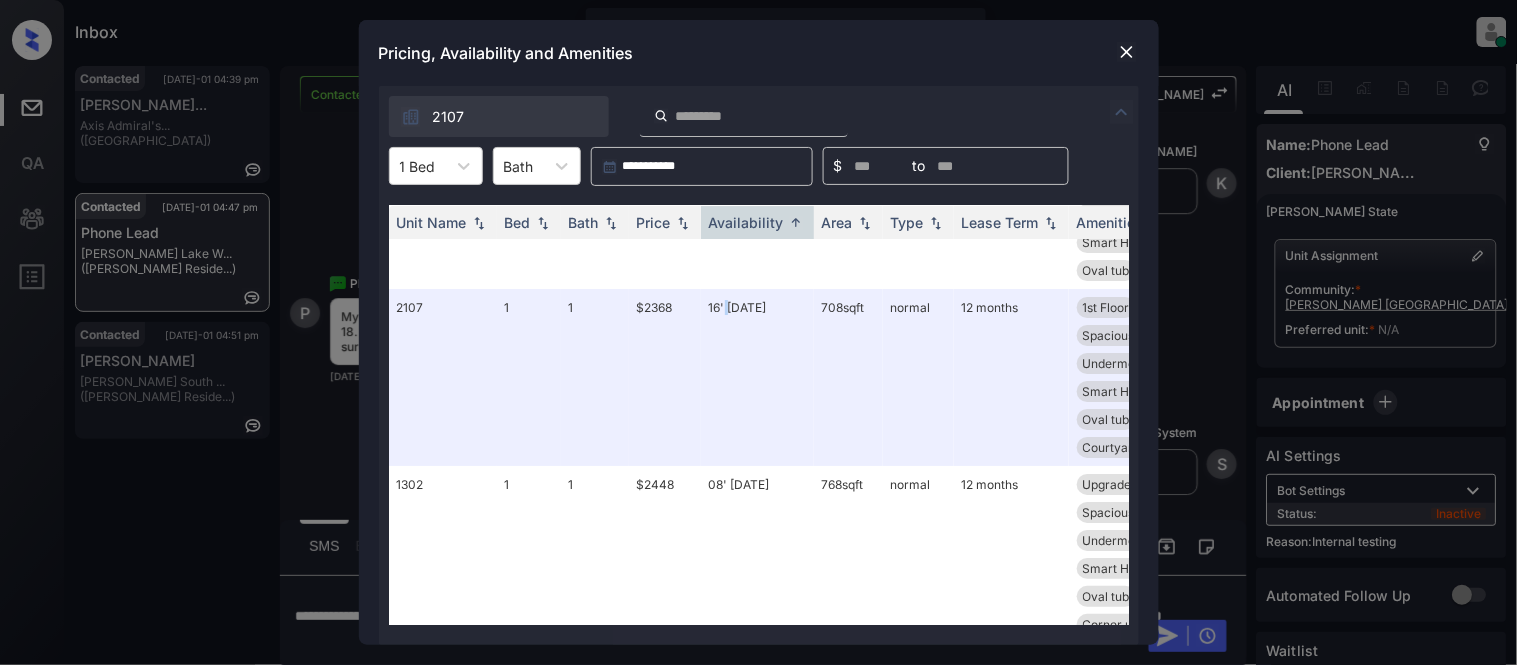 click at bounding box center [1127, 52] 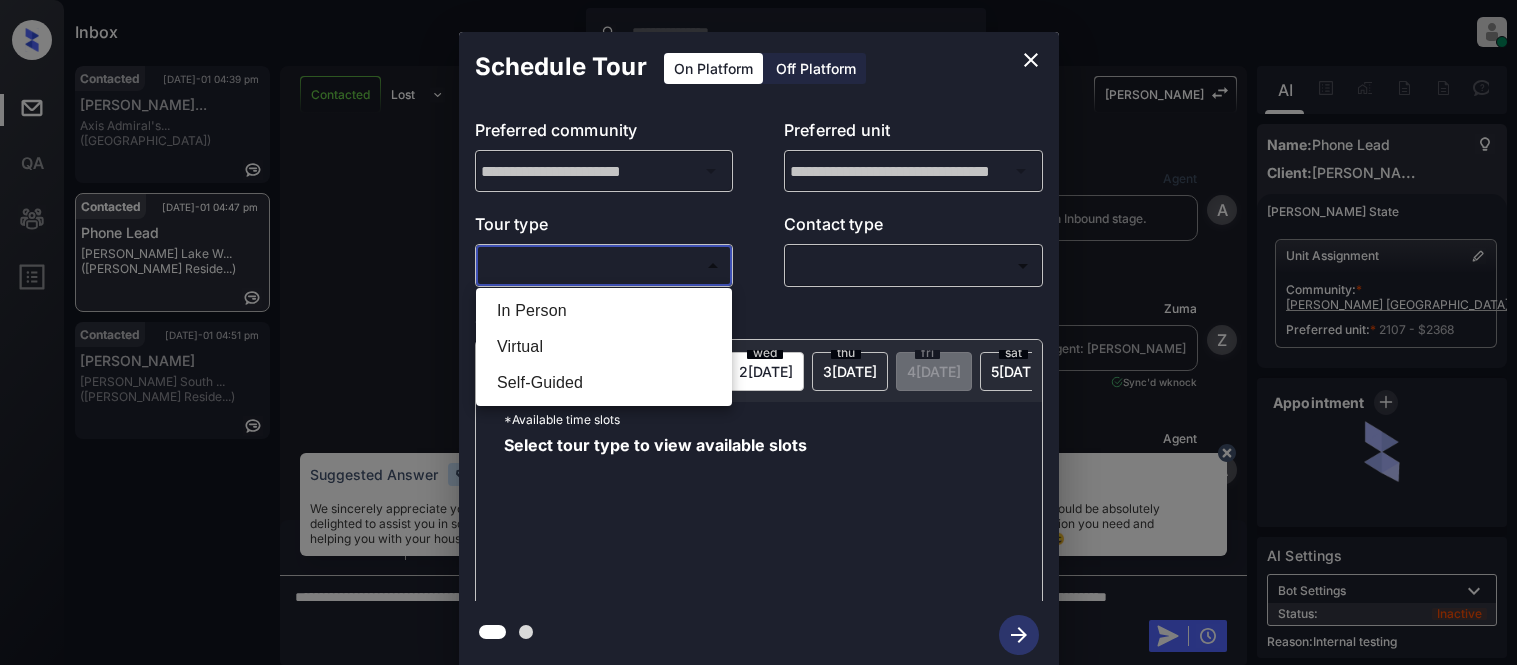 scroll, scrollTop: 0, scrollLeft: 0, axis: both 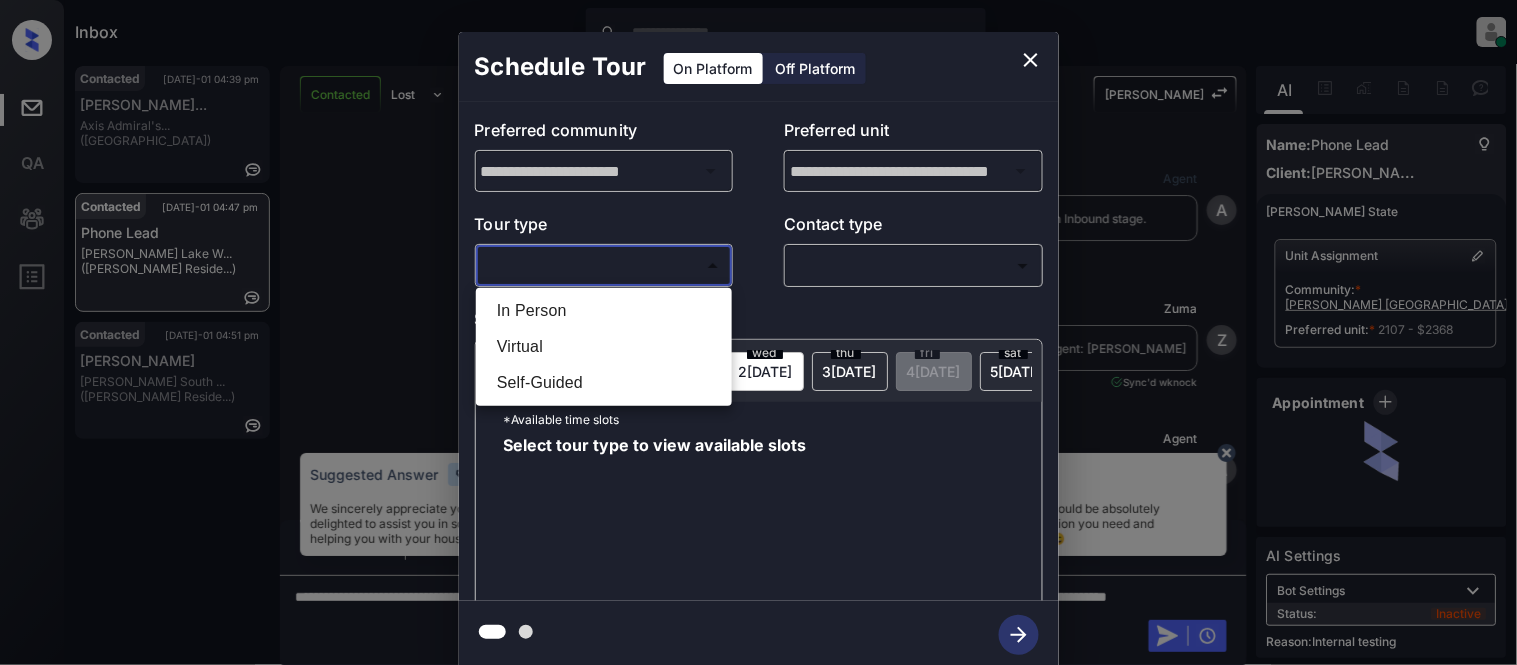 click on "In Person" at bounding box center (604, 311) 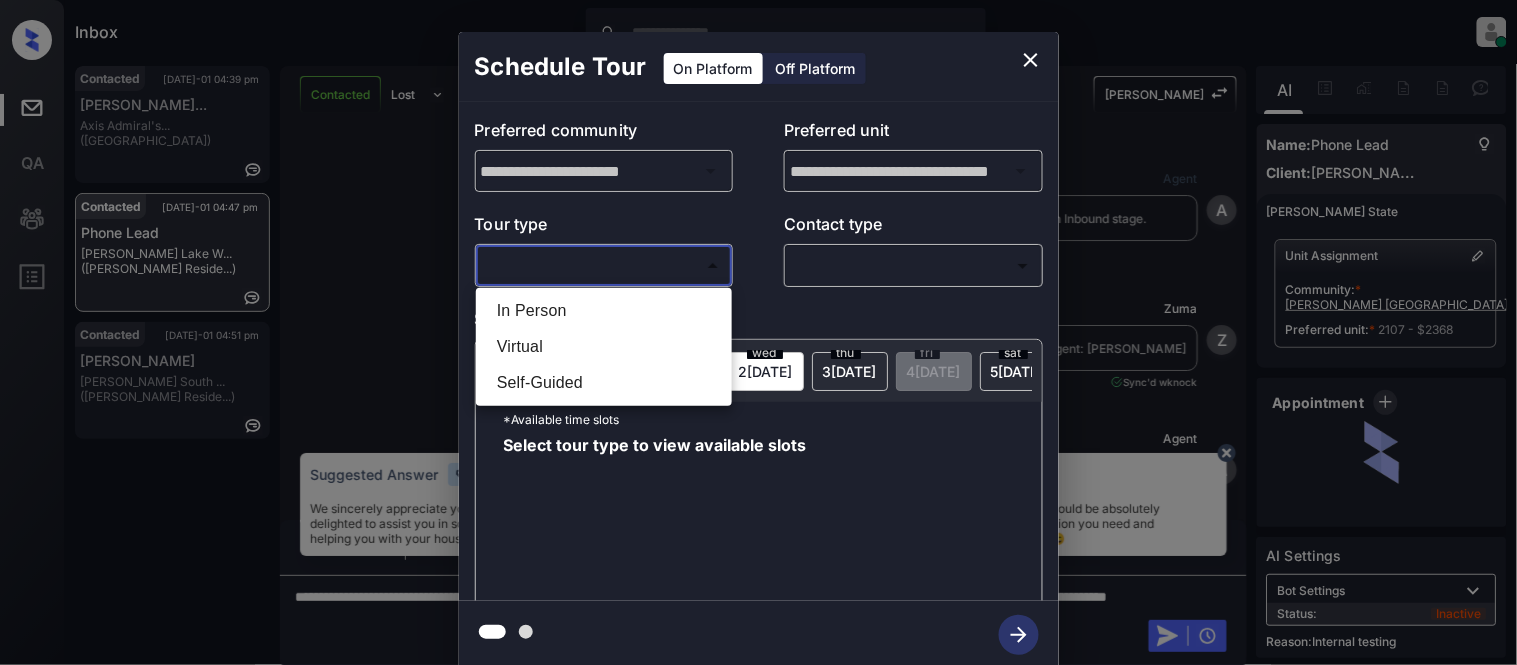 click at bounding box center (758, 332) 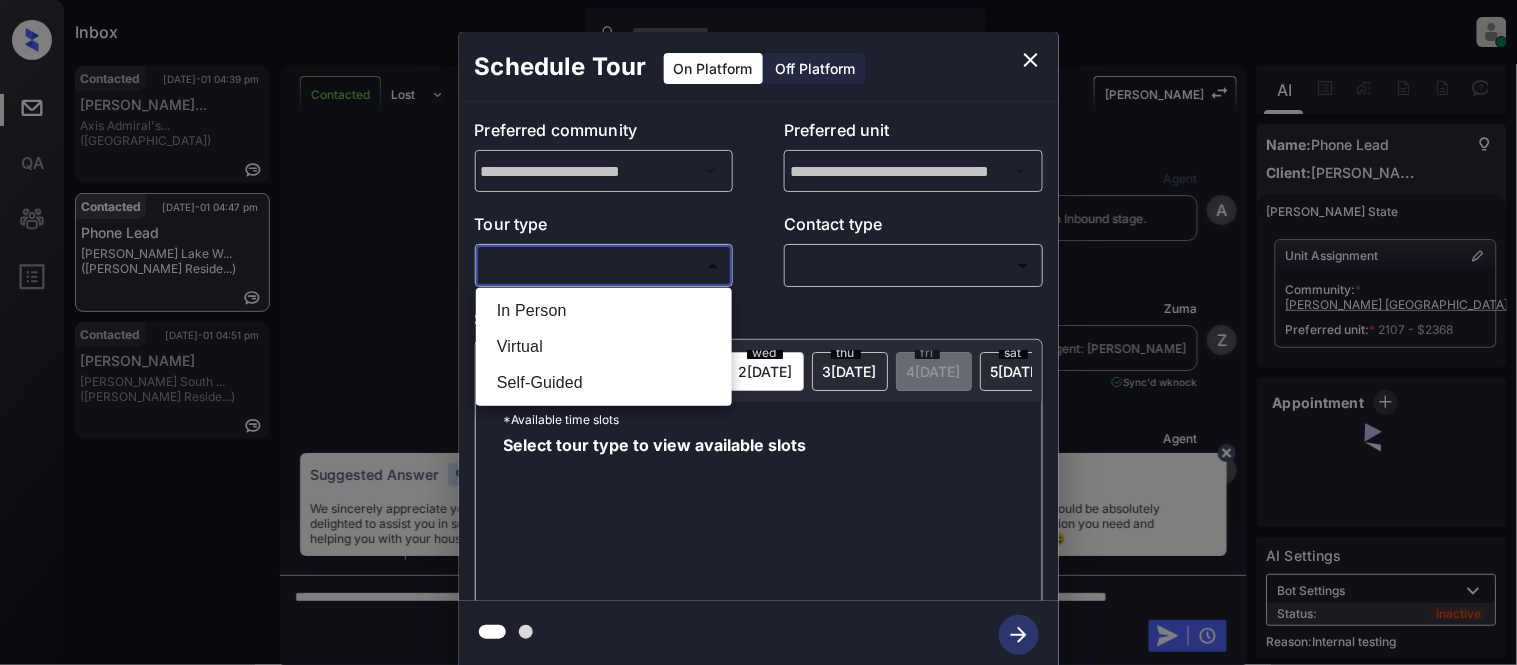click at bounding box center (758, 332) 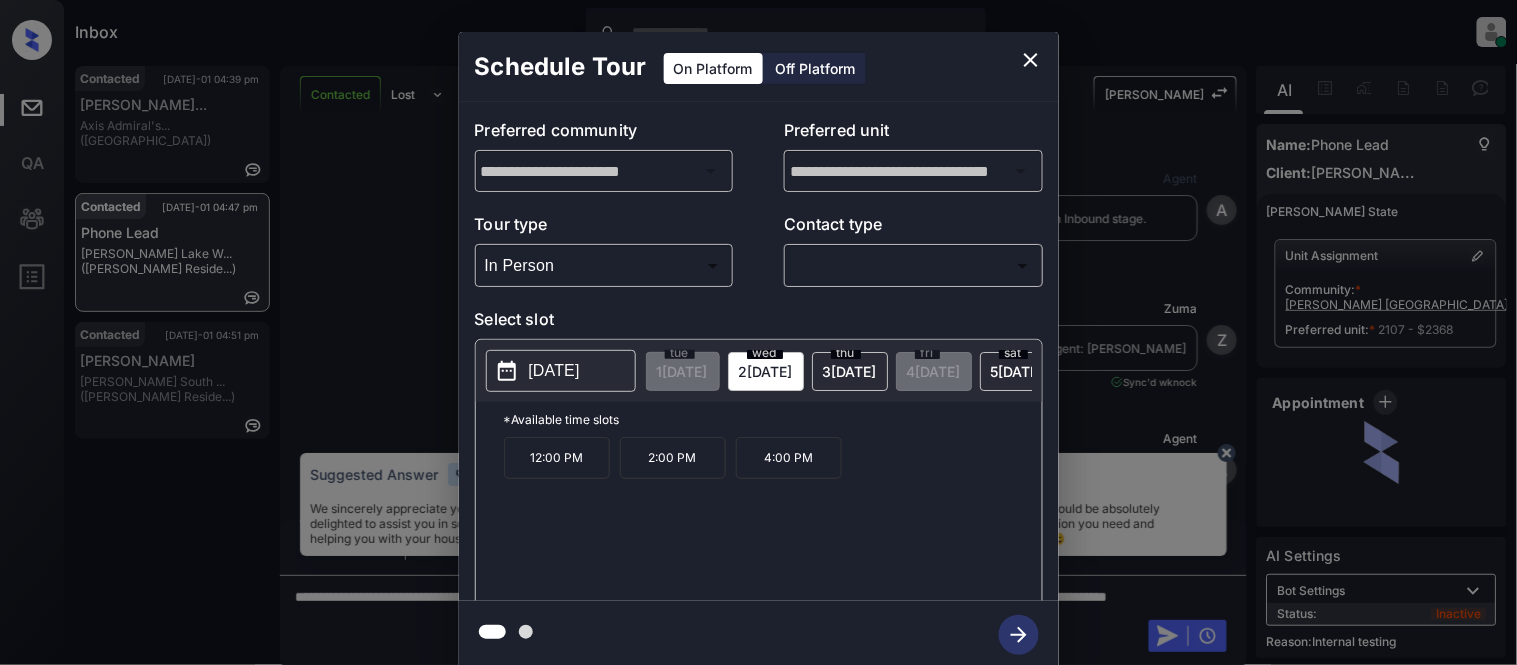 type on "********" 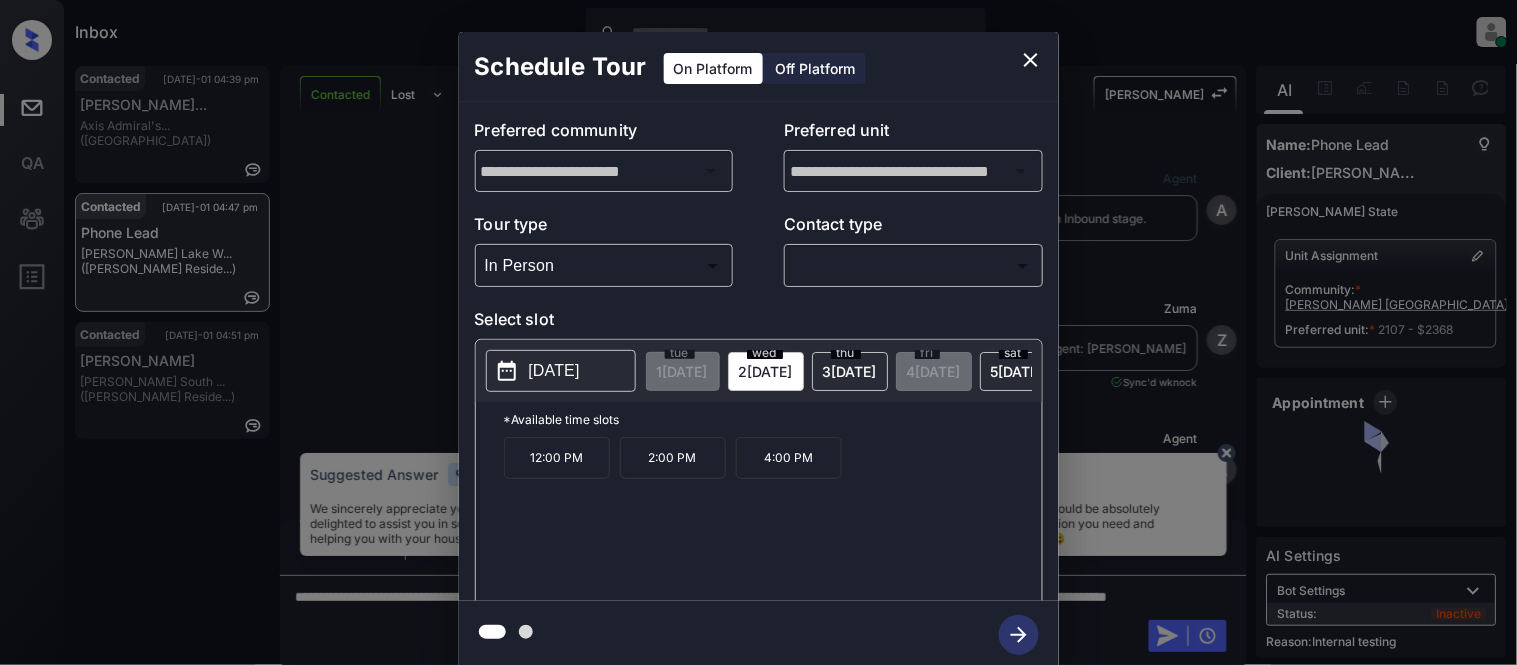 click at bounding box center [758, 332] 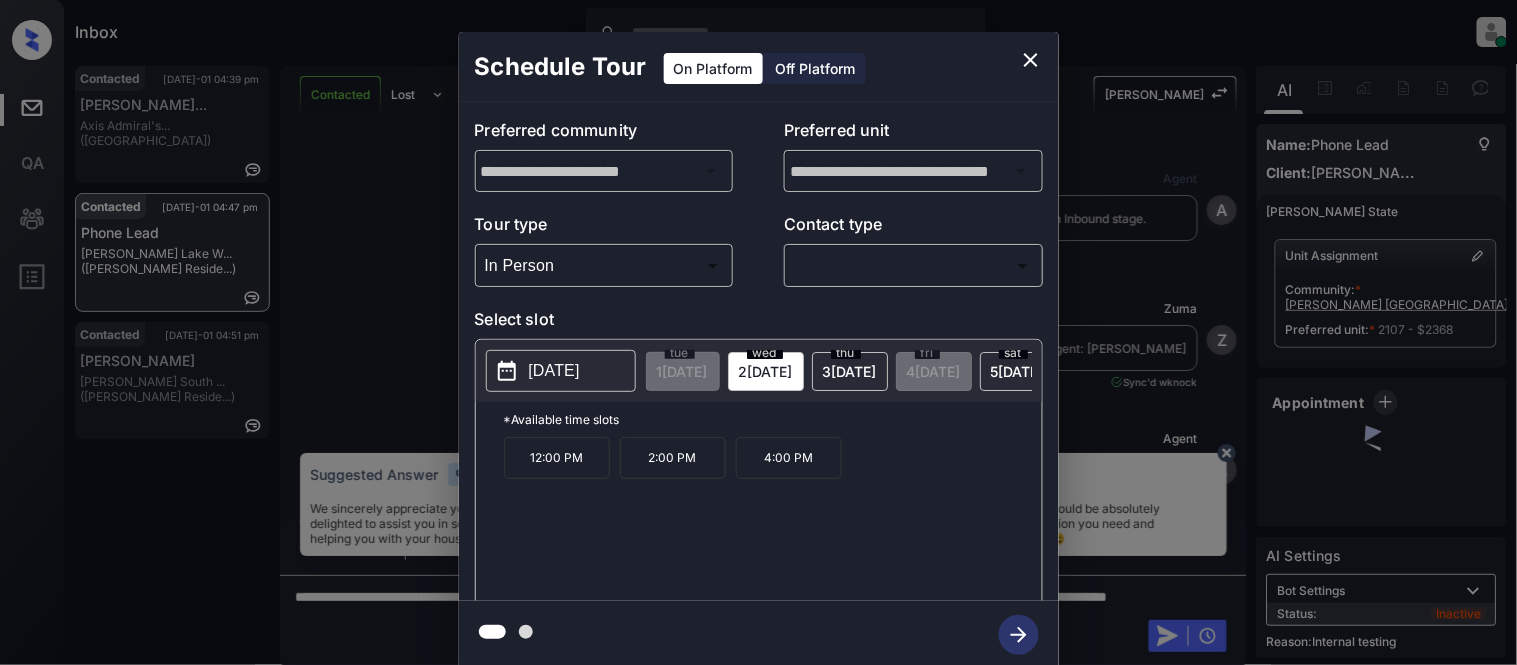 scroll, scrollTop: 1601, scrollLeft: 0, axis: vertical 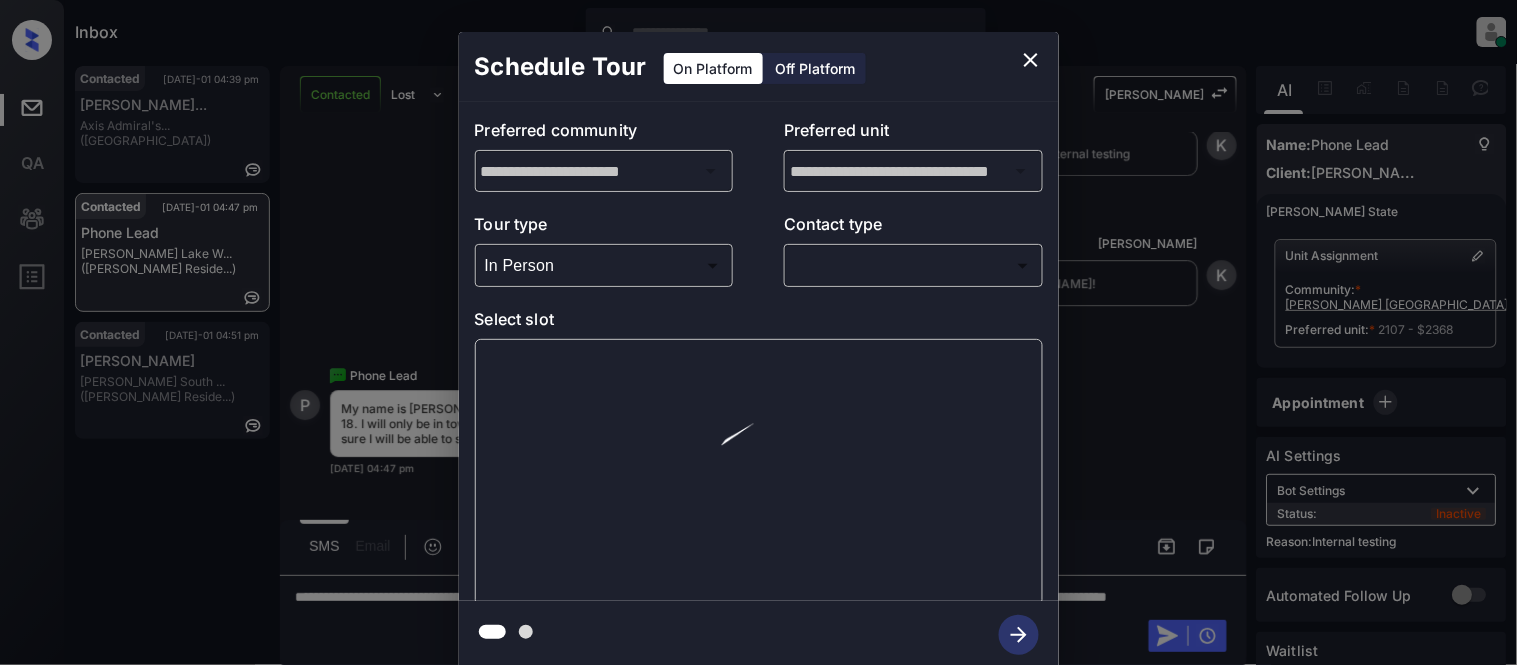 click on "Inbox [PERSON_NAME] Cataag Online Set yourself   offline Set yourself   on break Profile Switch to  light  mode Sign out Contacted [DATE]-01 04:39 pm   [PERSON_NAME]... Axis Admiral's...  ([GEOGRAPHIC_DATA]) Contacted [DATE]-01 04:47 pm   Phone Lead [PERSON_NAME][GEOGRAPHIC_DATA]...  ([PERSON_NAME] Reside...) Contacted [DATE]-01 04:51 pm   [PERSON_NAME] South ...  ([PERSON_NAME] Reside...) Contacted Lost Lead Sentiment: Angry Upon sliding the acknowledgement:  Lead will move to lost stage. * ​ SMS and call option will be set to opt out. AFM will be turned off for the lead. [PERSON_NAME] New Message Agent Lead created via callToText in Inbound stage. [DATE] 04:40 pm A New Message [PERSON_NAME] Lead transferred to leasing agent: [PERSON_NAME] [DATE] 04:40 pm  Sync'd w  knock Z New Message Agent AFM Request sent to [PERSON_NAME]. [DATE] 04:40 pm A New Message [PERSON_NAME] [DATE] 04:40 pm   | TemplateAFMSms  Sync'd w  knock K New Message [PERSON_NAME] Lead archived by [PERSON_NAME]! [DATE] 04:40 pm K New Message Phone Lead [DATE] 04:43 pm    Sync'd w  knock P New Message S" at bounding box center (758, 332) 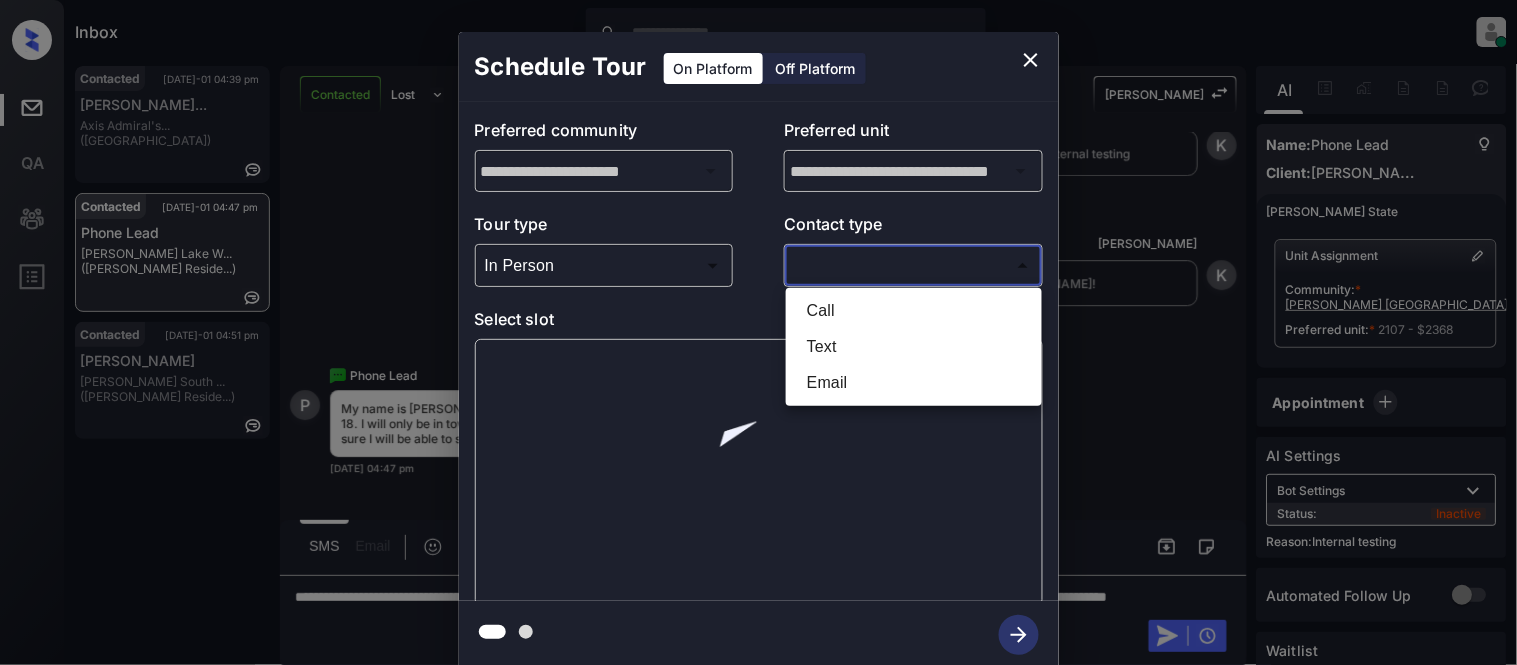 click on "Text" at bounding box center [914, 347] 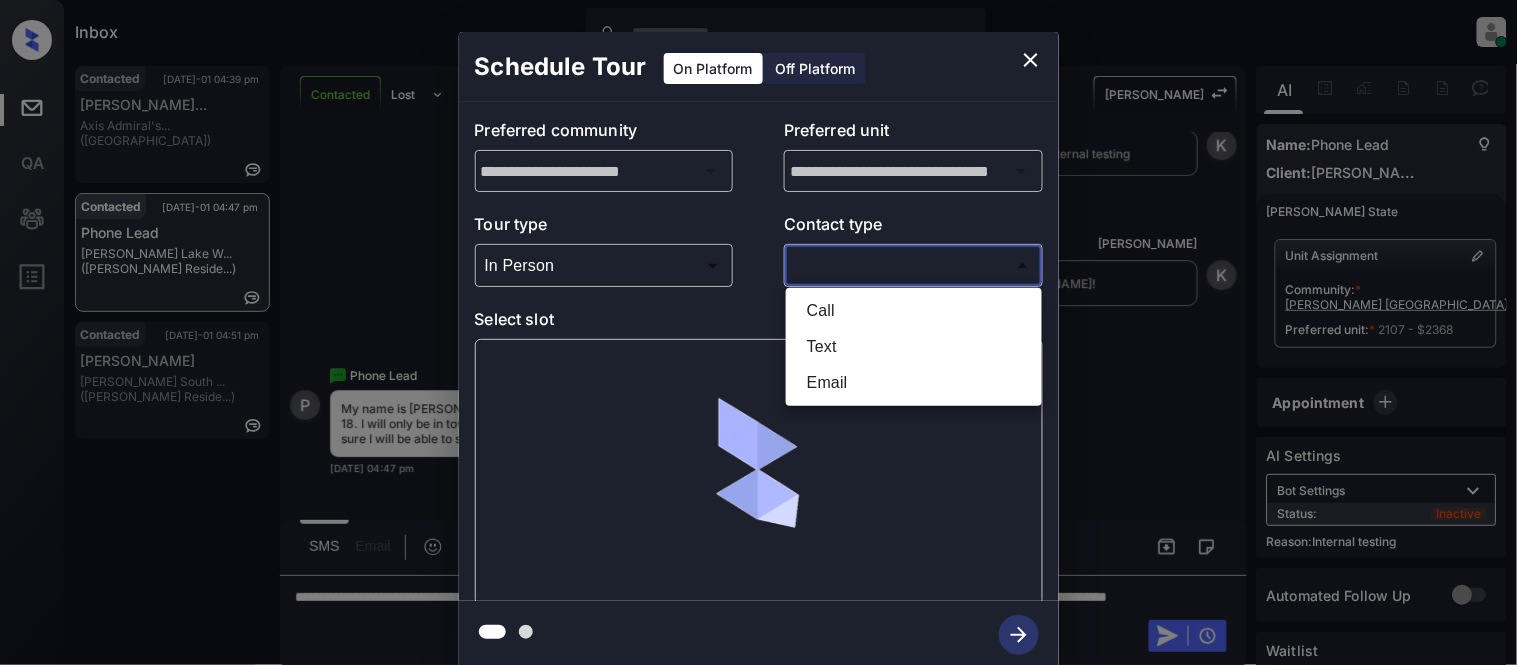 type on "****" 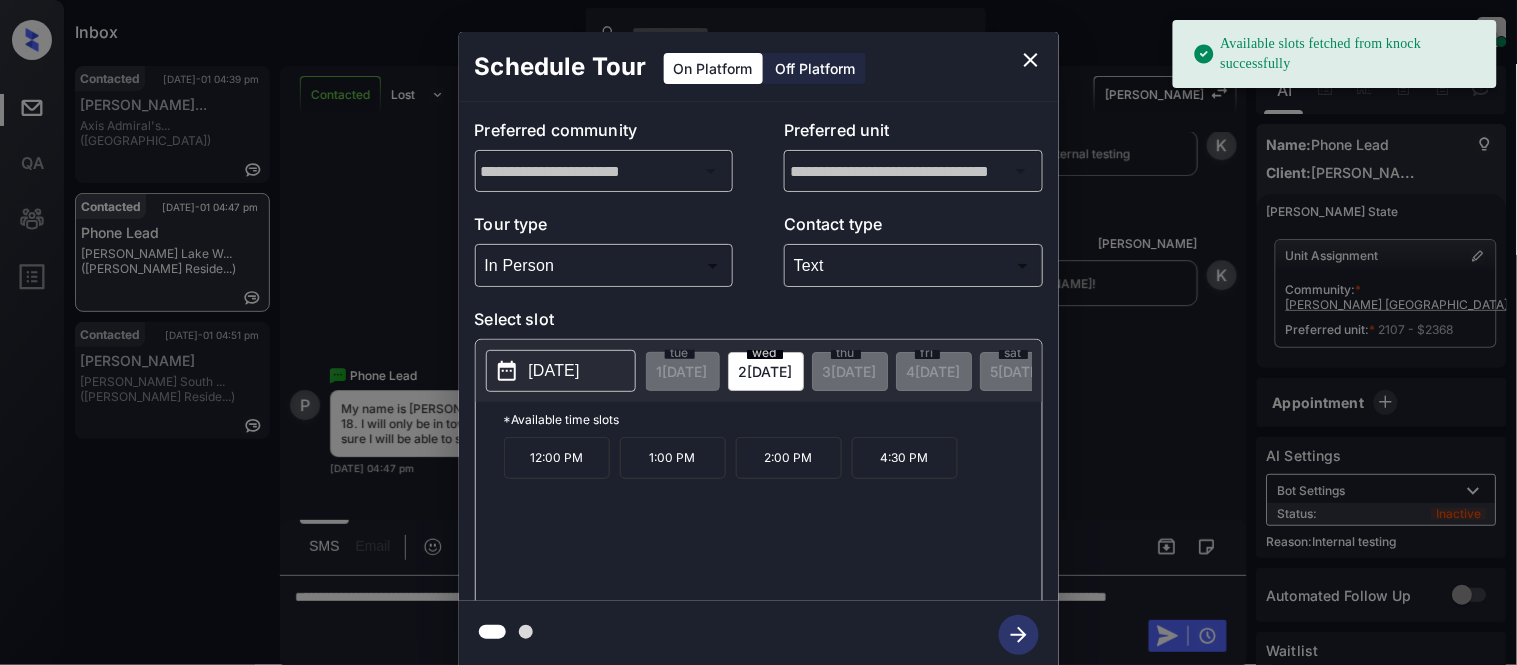 click on "[DATE]" at bounding box center (554, 371) 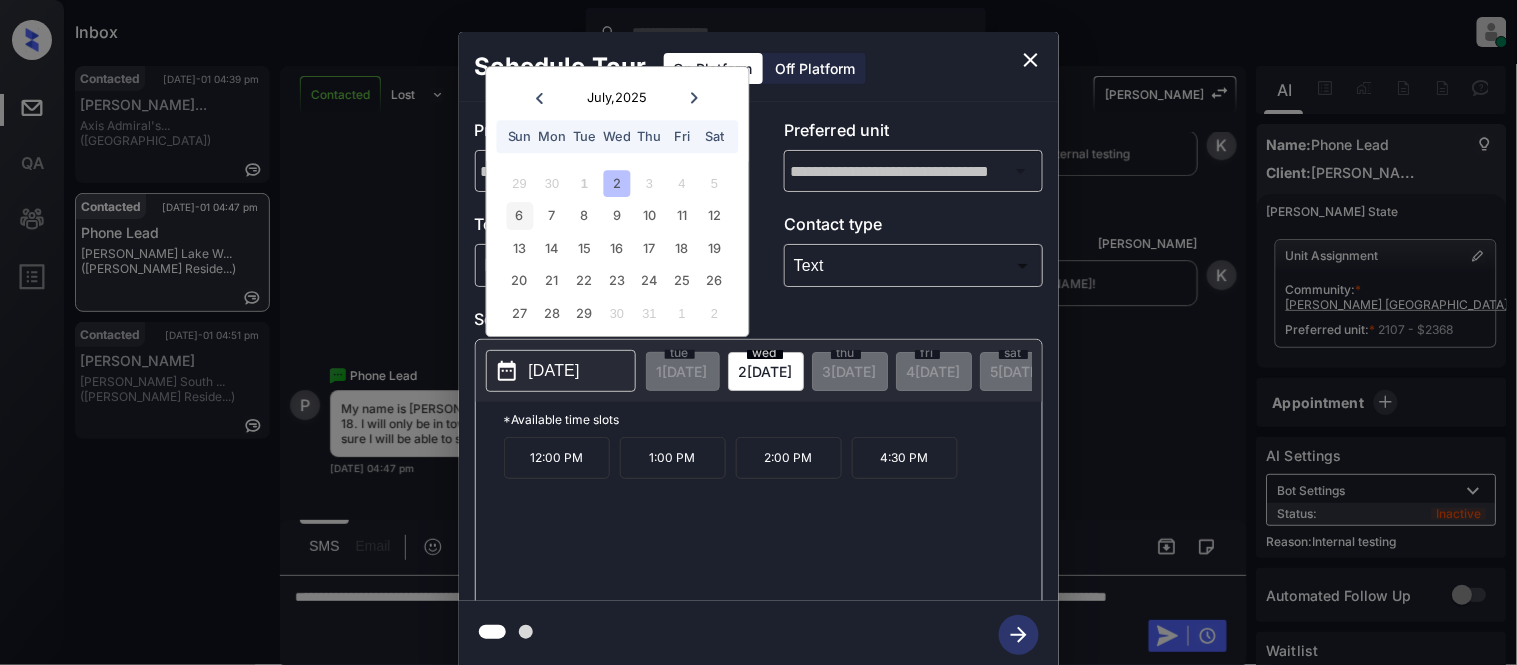 click on "6" at bounding box center [519, 216] 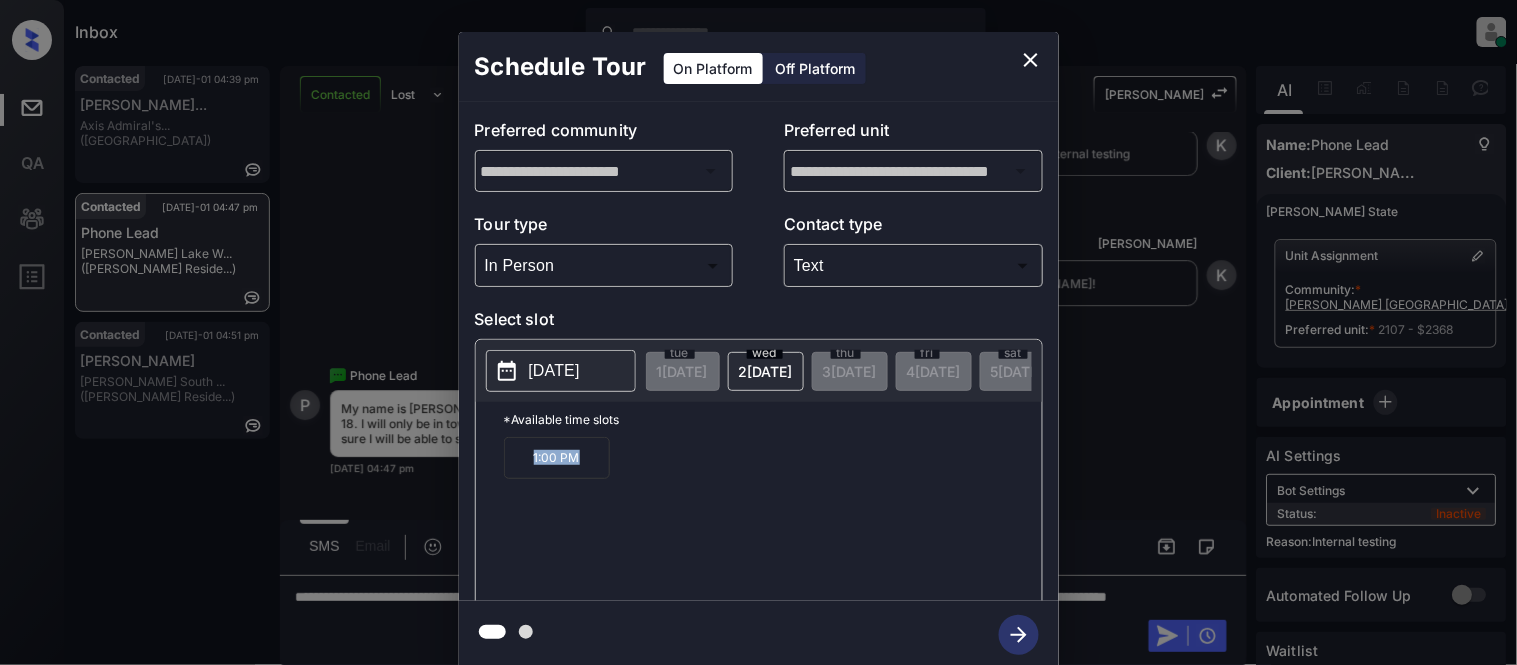 drag, startPoint x: 523, startPoint y: 471, endPoint x: 598, endPoint y: 474, distance: 75.059975 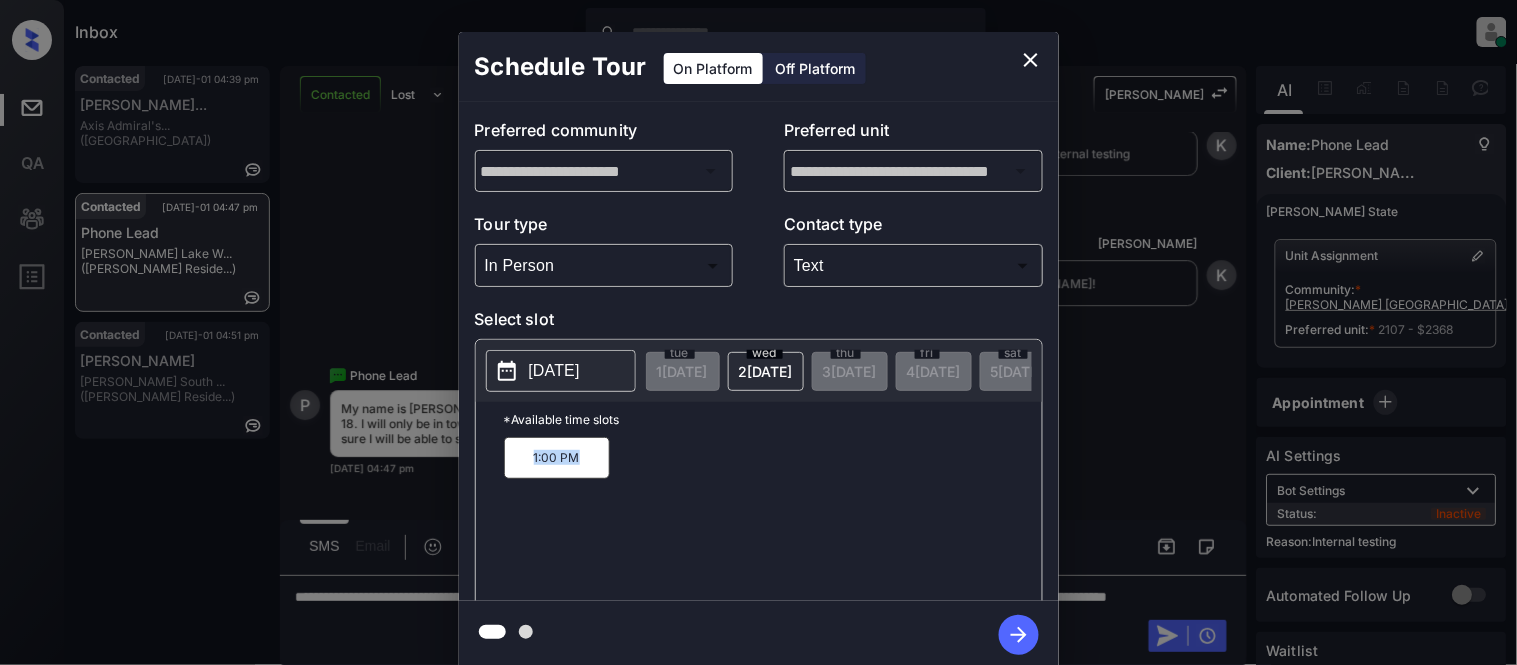copy on "1:00 PM" 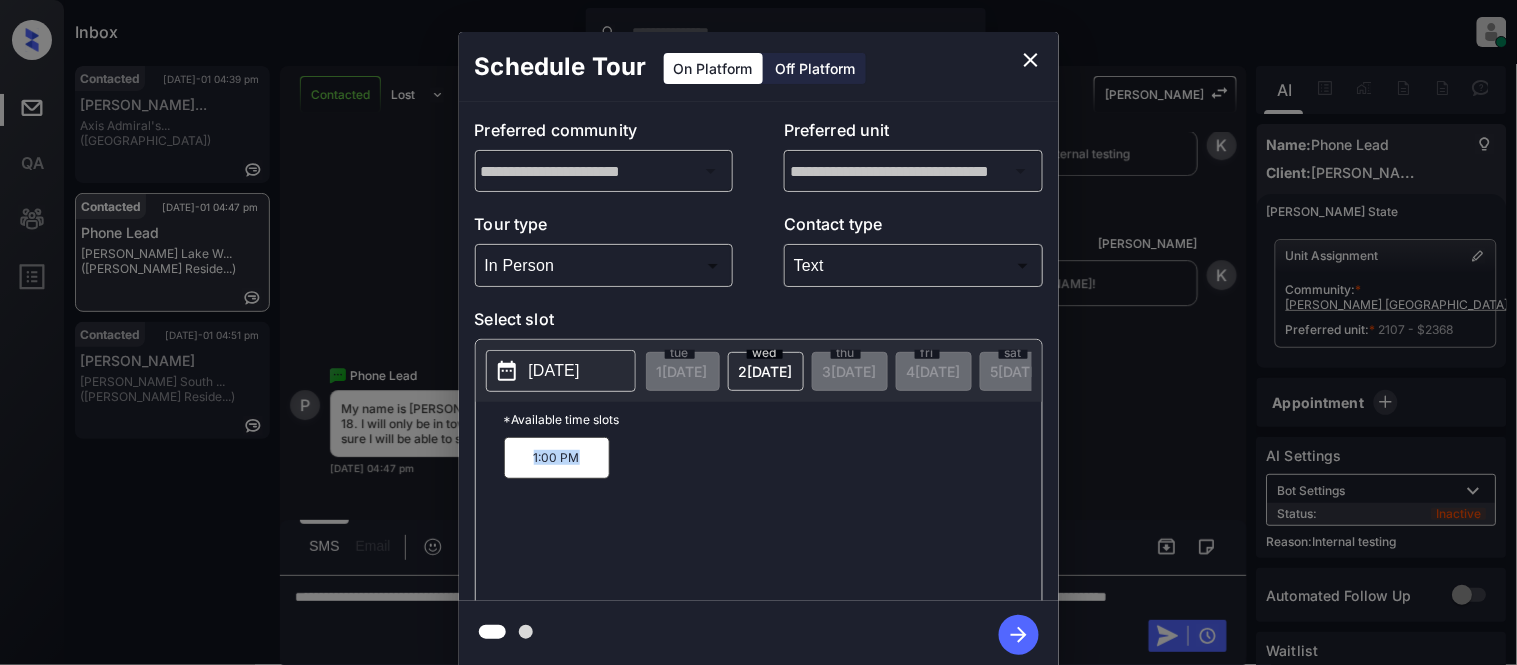 click on "[DATE]" at bounding box center [554, 371] 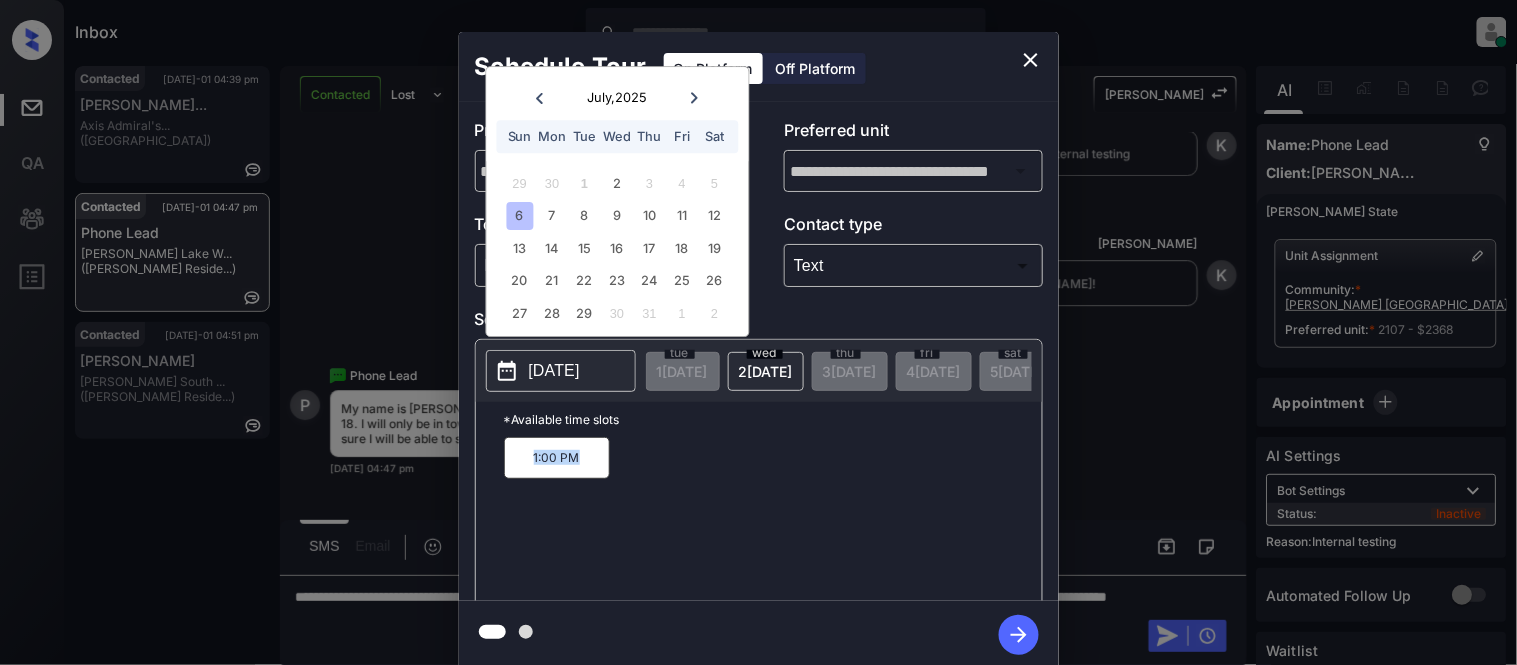 click 